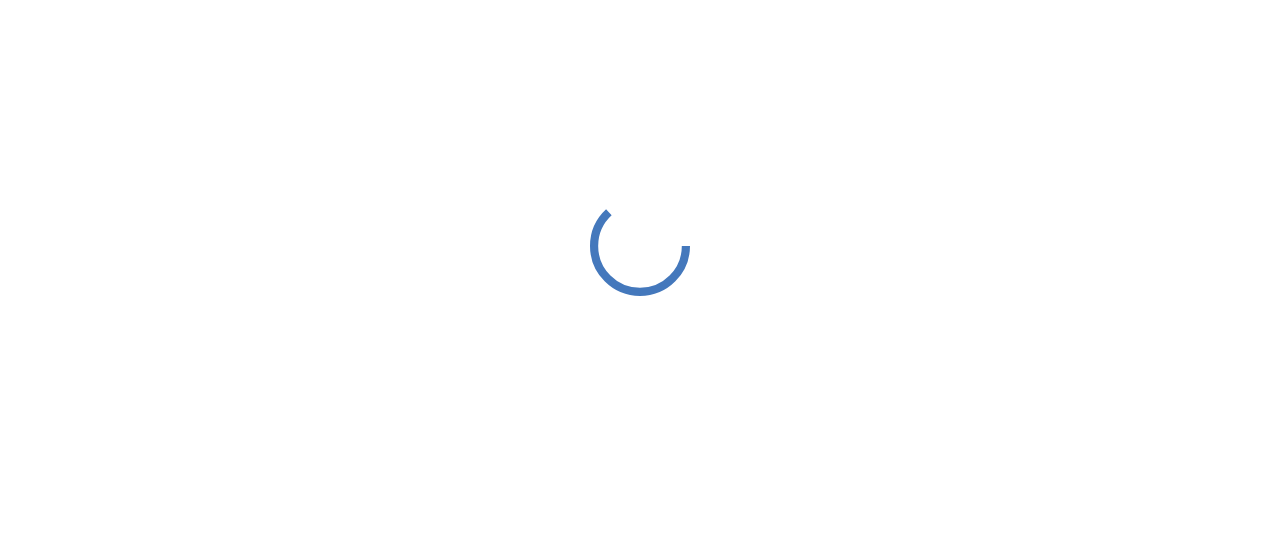 scroll, scrollTop: 0, scrollLeft: 0, axis: both 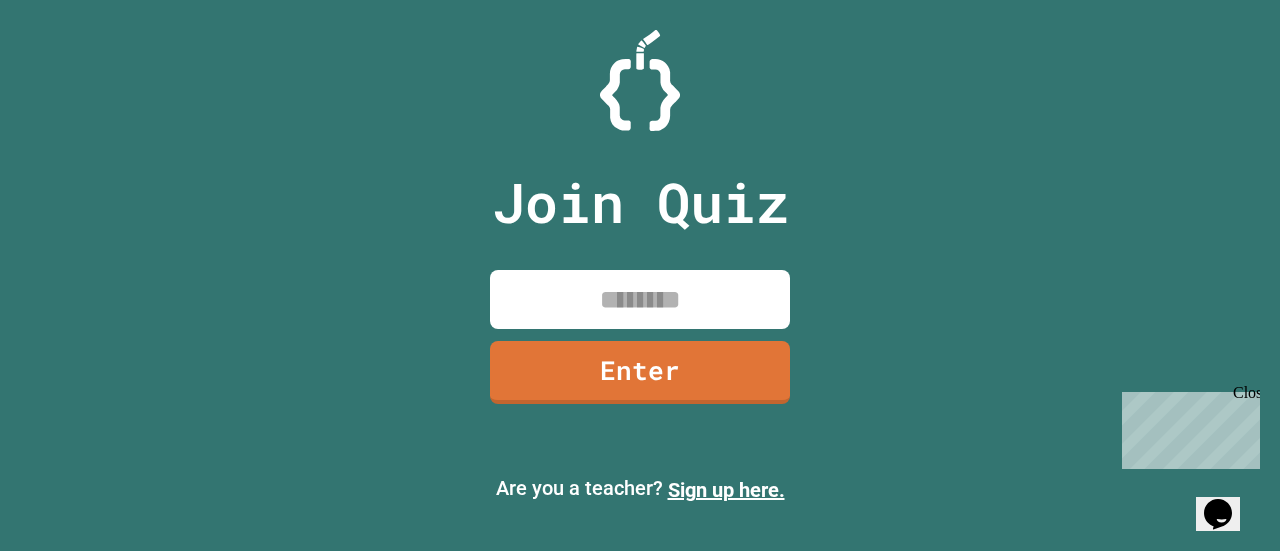 click at bounding box center [640, 299] 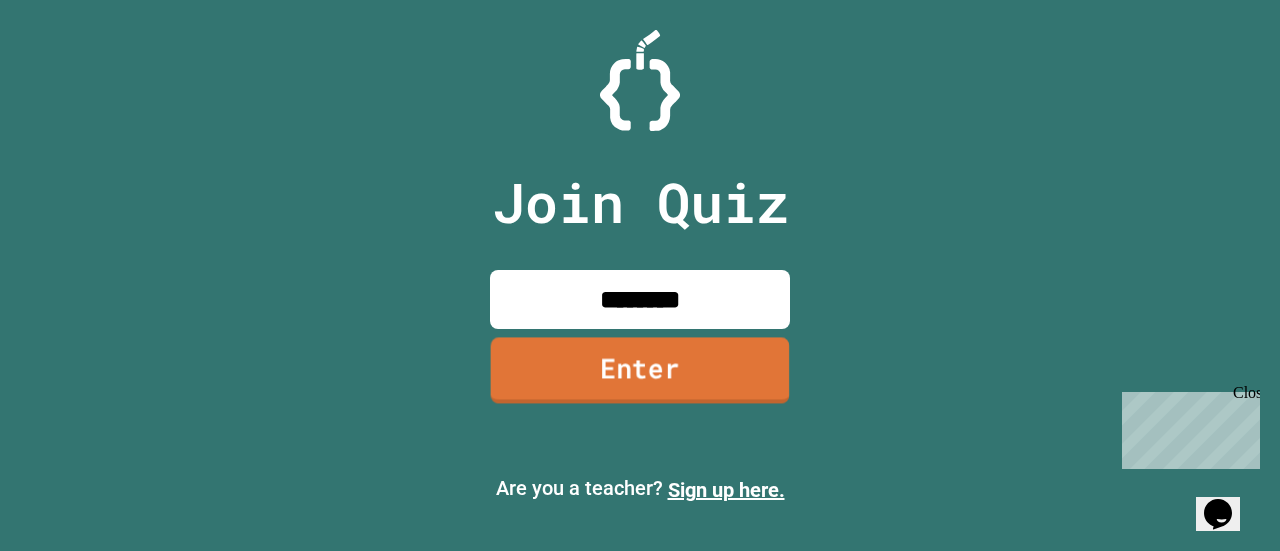 type on "********" 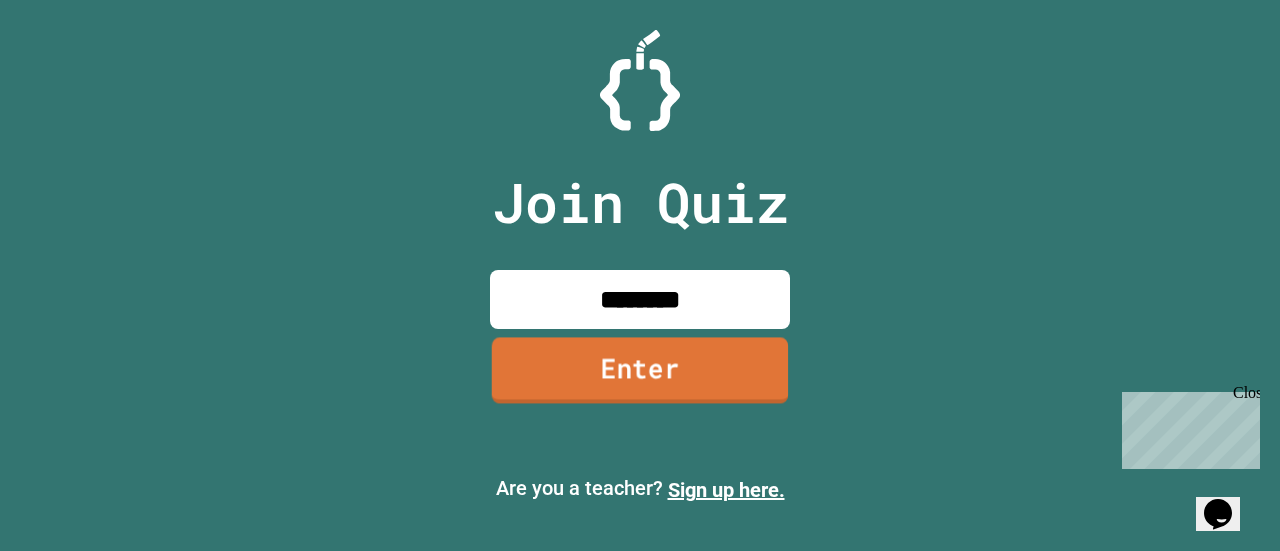 click on "Enter" at bounding box center [640, 370] 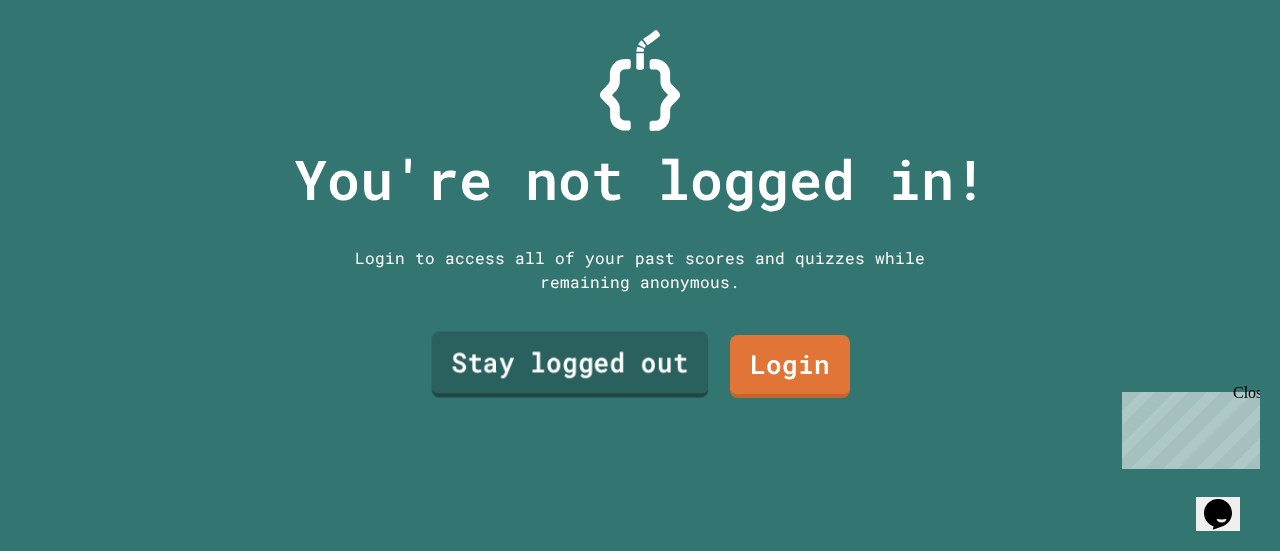 click on "Stay logged out" at bounding box center (570, 365) 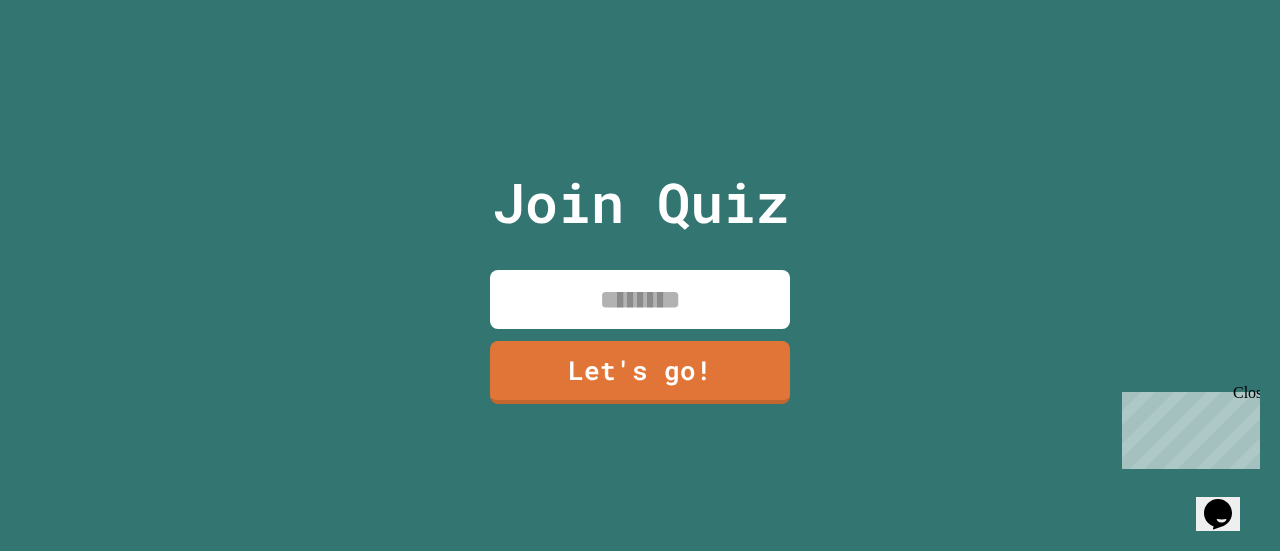 click at bounding box center [640, 299] 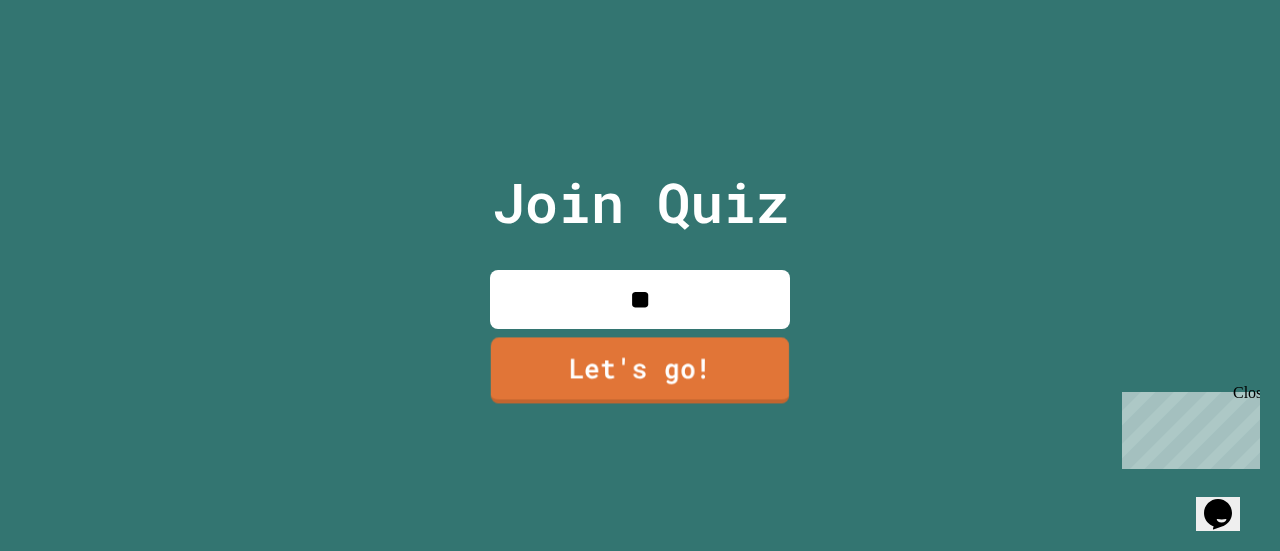 type on "**" 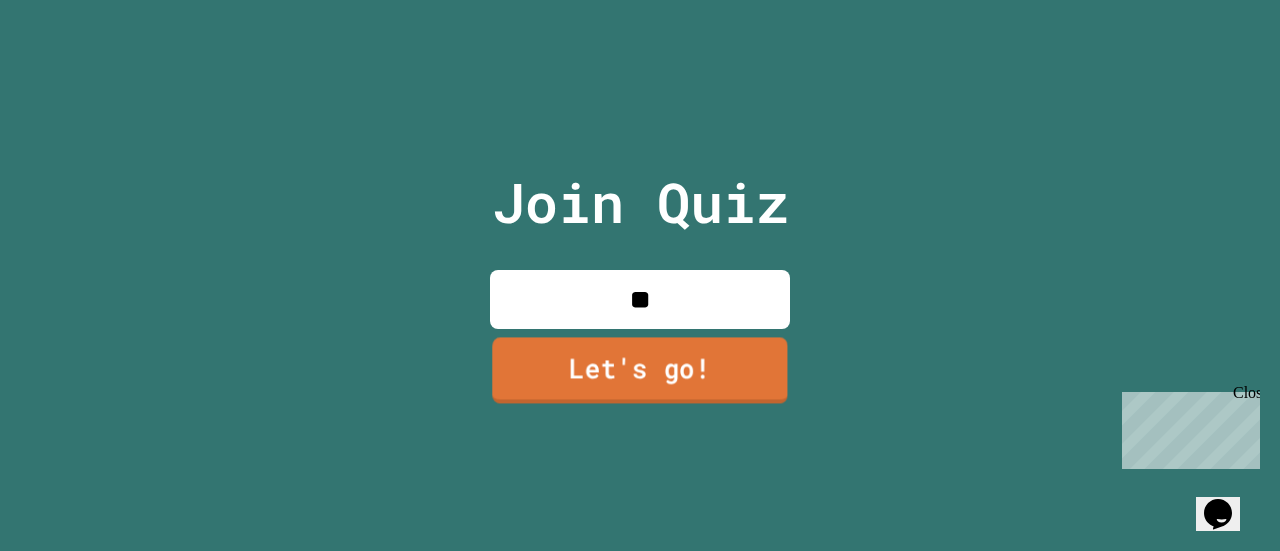 click on "Let's go!" at bounding box center (639, 370) 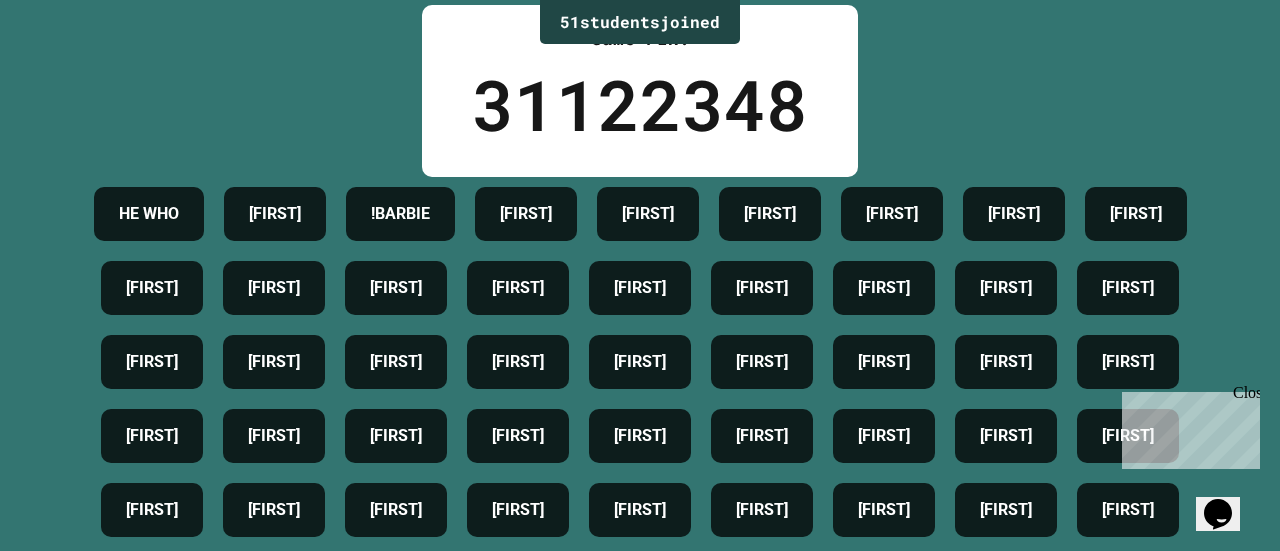 scroll, scrollTop: 0, scrollLeft: 0, axis: both 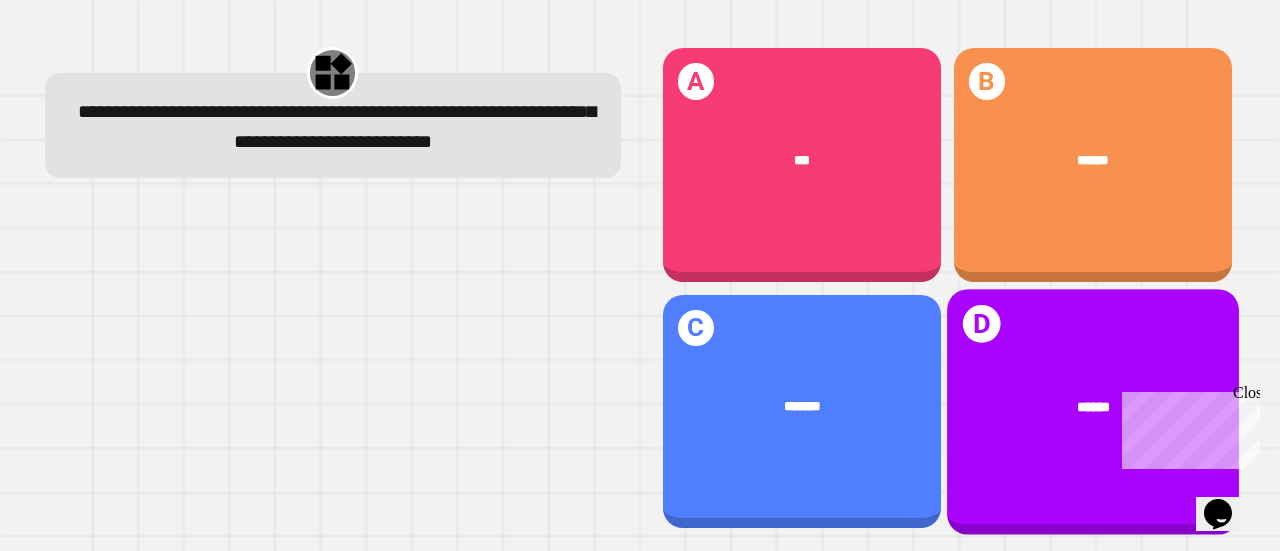 click on "******" at bounding box center (1093, 406) 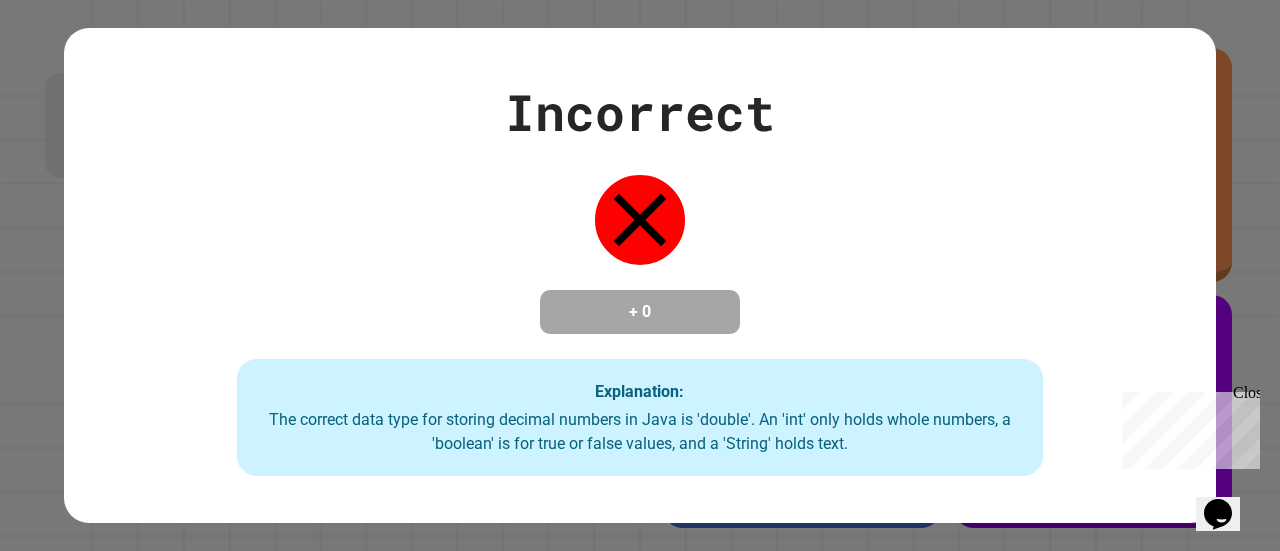 click on "Incorrect   + 0 Explanation:   The correct data type for storing decimal numbers in Java is 'double'. An 'int' only holds whole numbers, a 'boolean' is for true or false values, and a 'String' holds text." at bounding box center (640, 275) 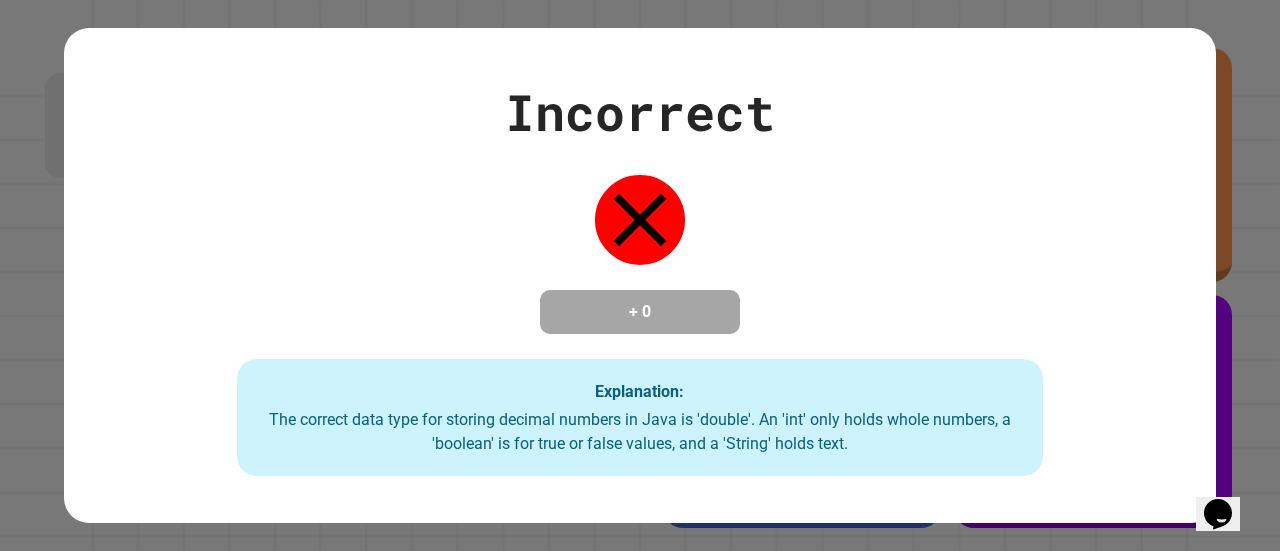 click on "Incorrect   + 0 Explanation:   The correct data type for storing decimal numbers in Java is 'double'. An 'int' only holds whole numbers, a 'boolean' is for true or false values, and a 'String' holds text." at bounding box center [640, 275] 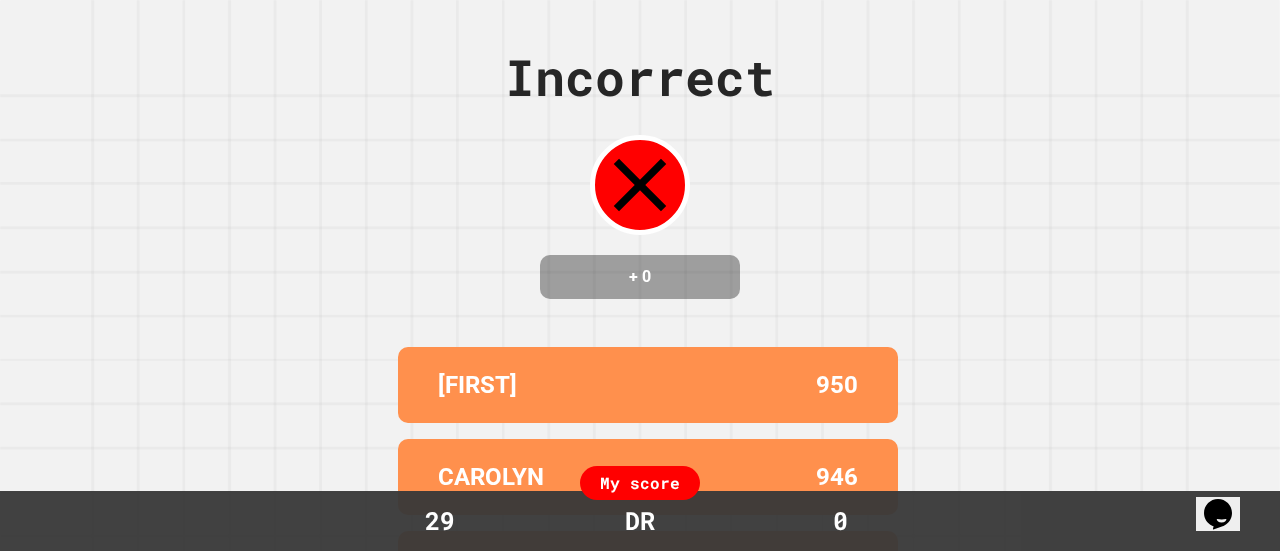click on "Incorrect   + 0 MATT H 950 CAROLYN 946 HE WHO 937 SUZANNE 936 ABBY 931 My score 29 DR 0" at bounding box center (640, 275) 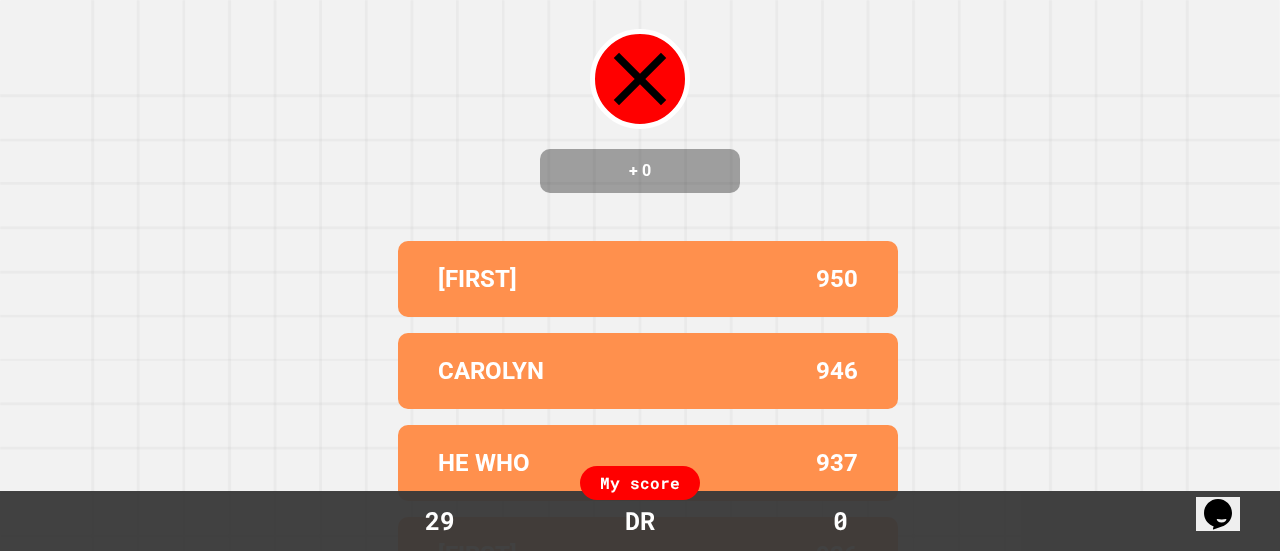 scroll, scrollTop: 110, scrollLeft: 0, axis: vertical 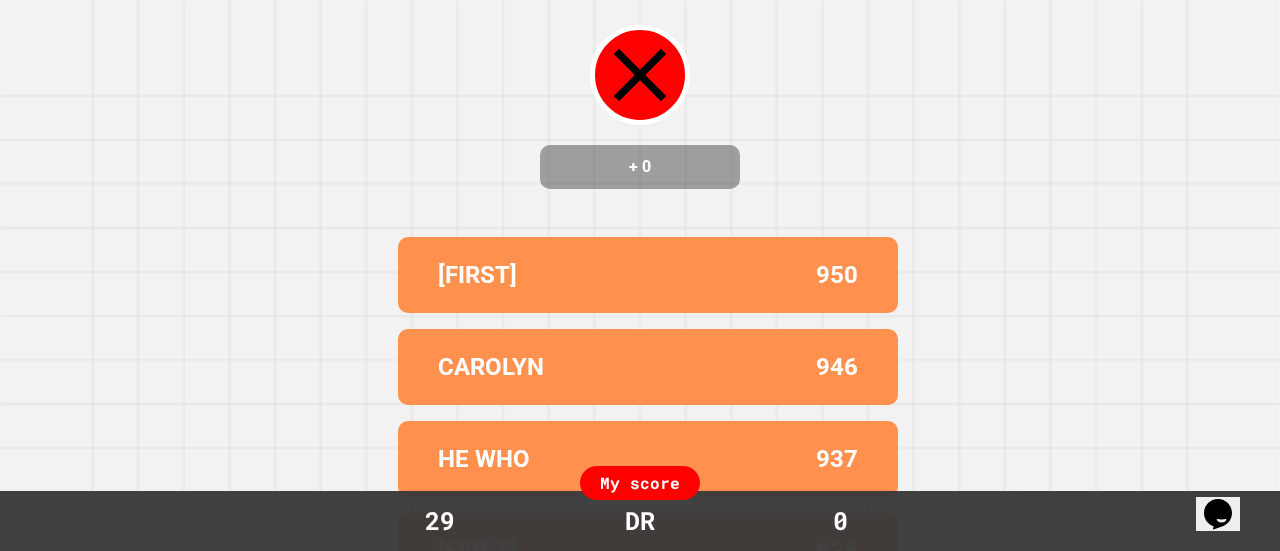 drag, startPoint x: 972, startPoint y: 211, endPoint x: 1021, endPoint y: 249, distance: 62.008064 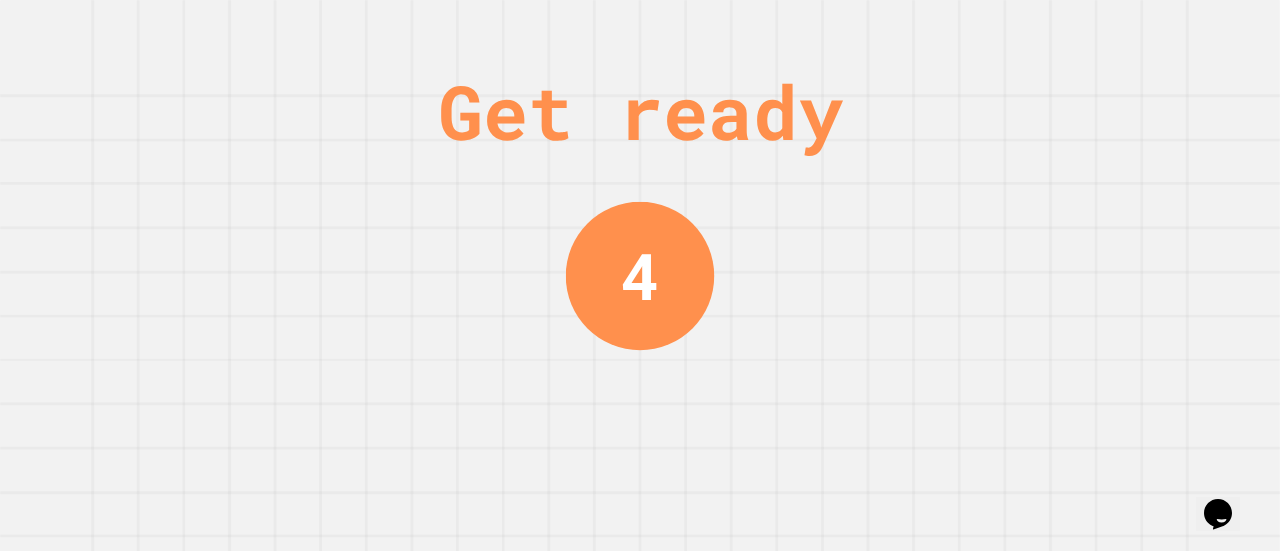 scroll, scrollTop: 0, scrollLeft: 0, axis: both 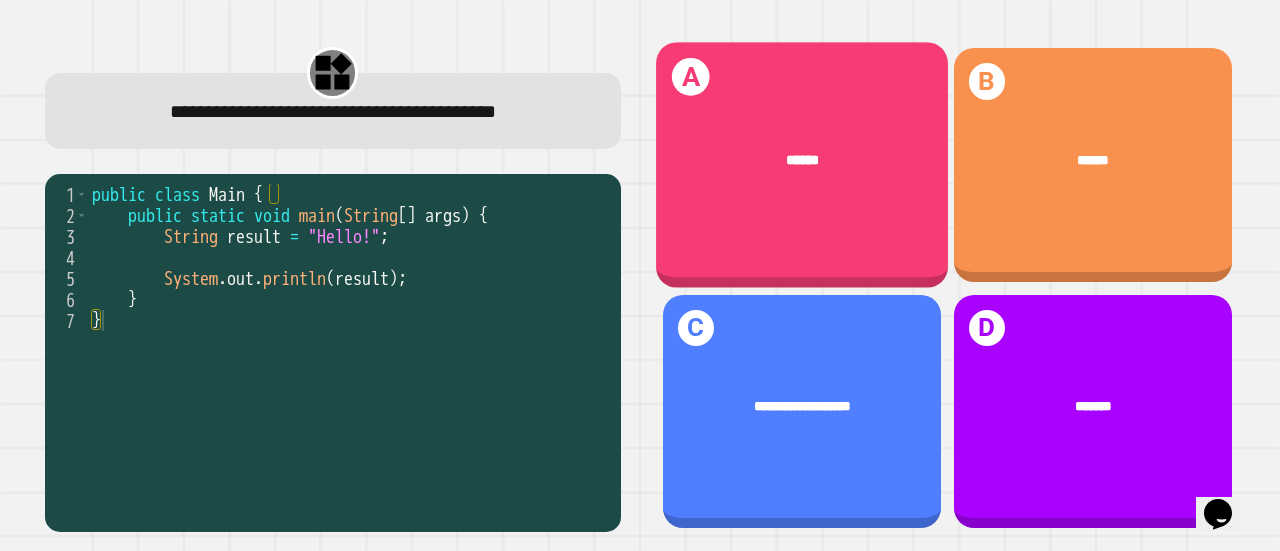click on "A ******" at bounding box center (802, 165) 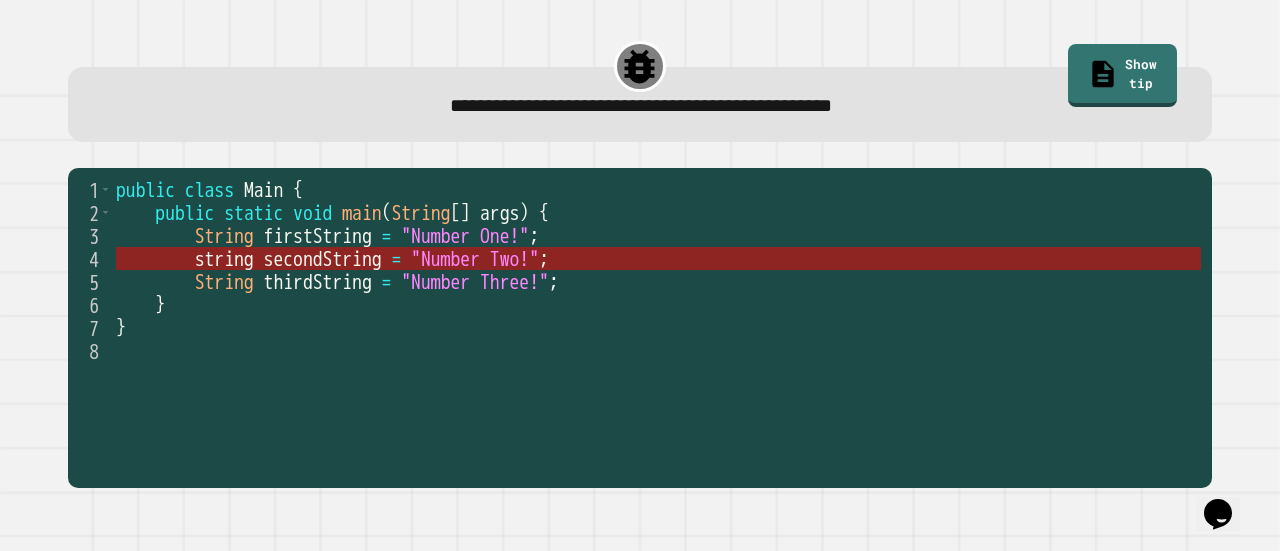 click on ""Number Two!"" at bounding box center (476, 259) 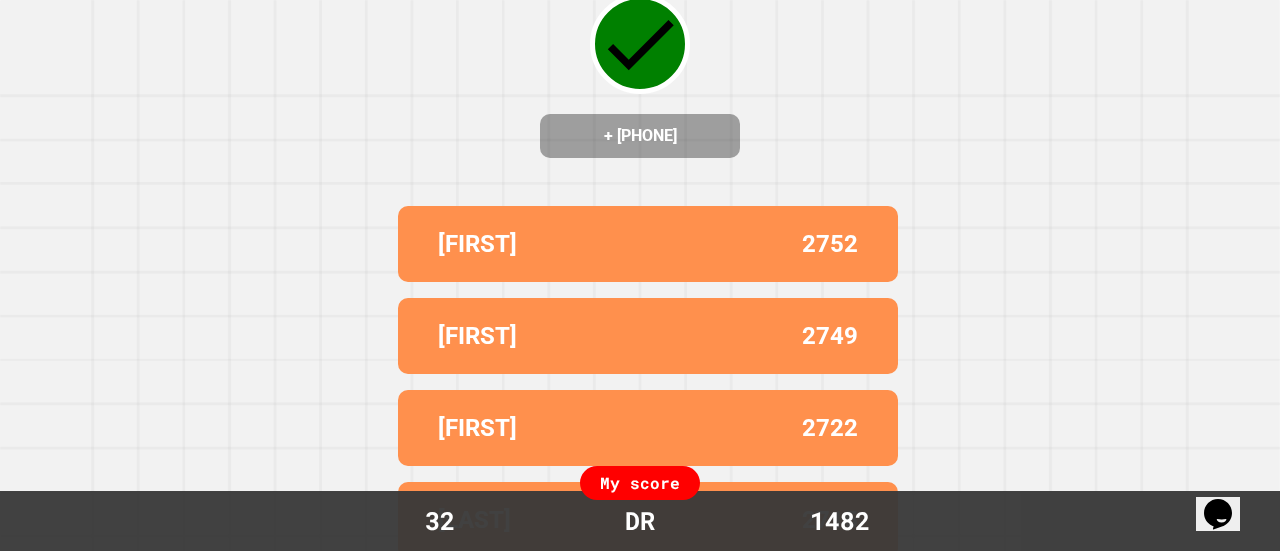 scroll, scrollTop: 280, scrollLeft: 0, axis: vertical 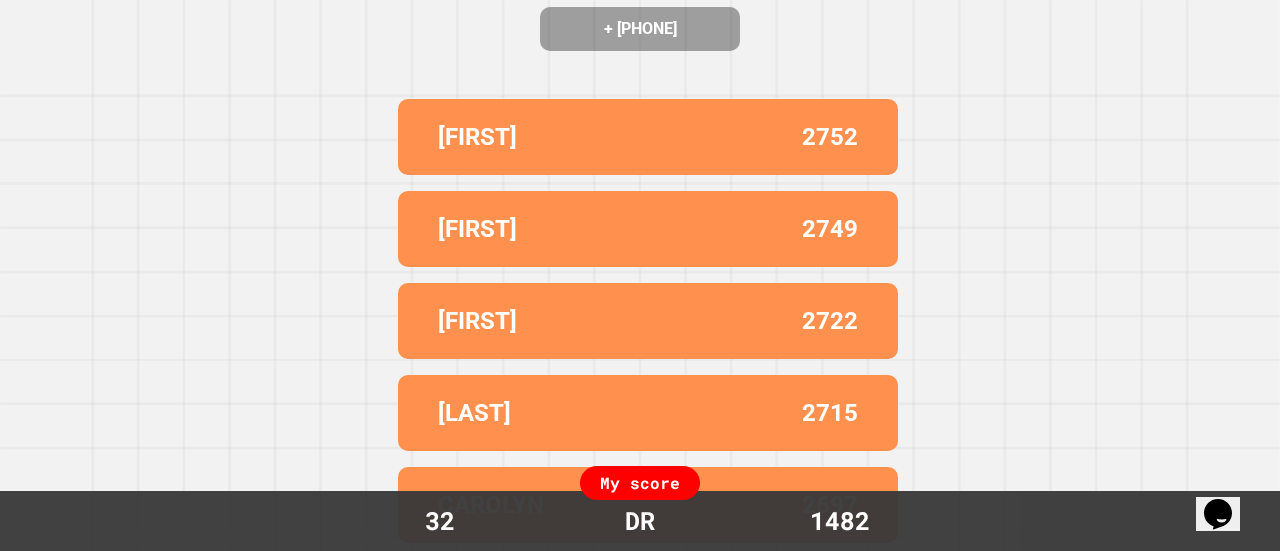 click on "Correct!   + 747 ABBY 2752 MATT H 2749 RADHIKA 2722 WILL 2715 CAROLYN 2697 My score 32 DR 1482" at bounding box center (640, 27) 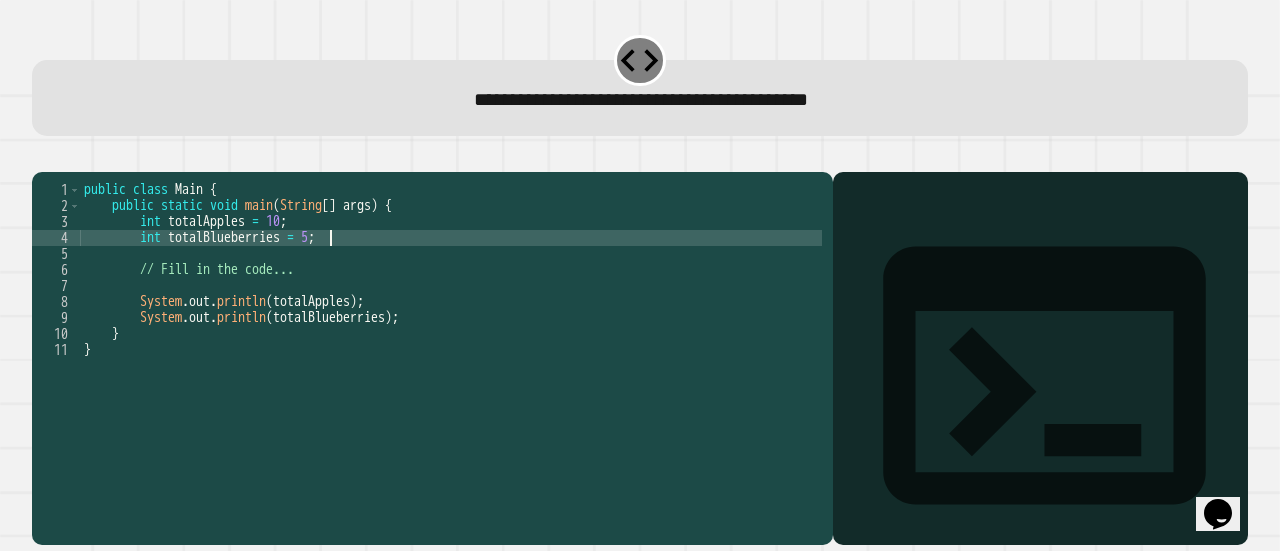 click on "public   class   Main   {      public   static   void   main ( String [ ]   args )   {           int   totalApples   =   10 ;           int   totalBlueberries   =   5 ;                     // Fill in the code...                     System . out . println ( totalApples ) ;           System . out . println ( totalBlueberries ) ;      } }" at bounding box center (451, 334) 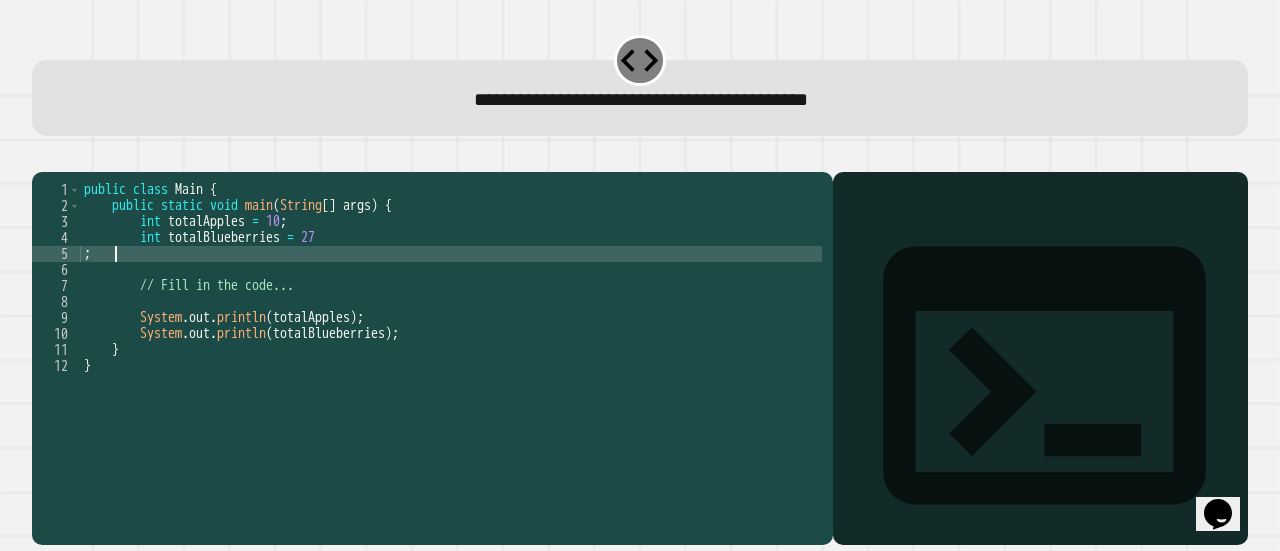 scroll, scrollTop: 0, scrollLeft: 0, axis: both 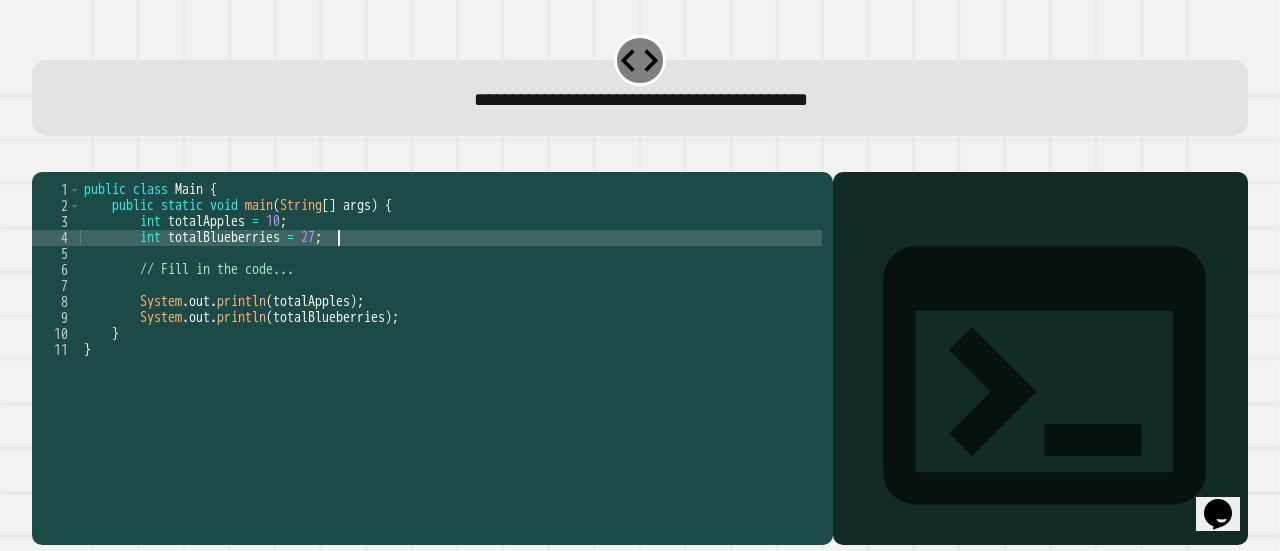 type on "**********" 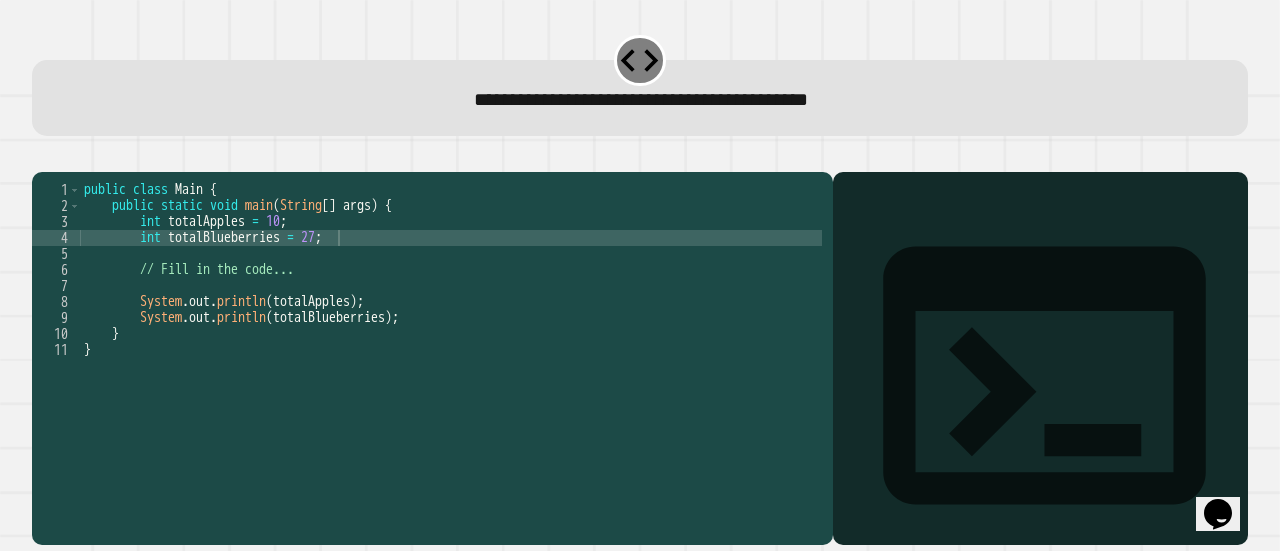 click at bounding box center [640, 160] 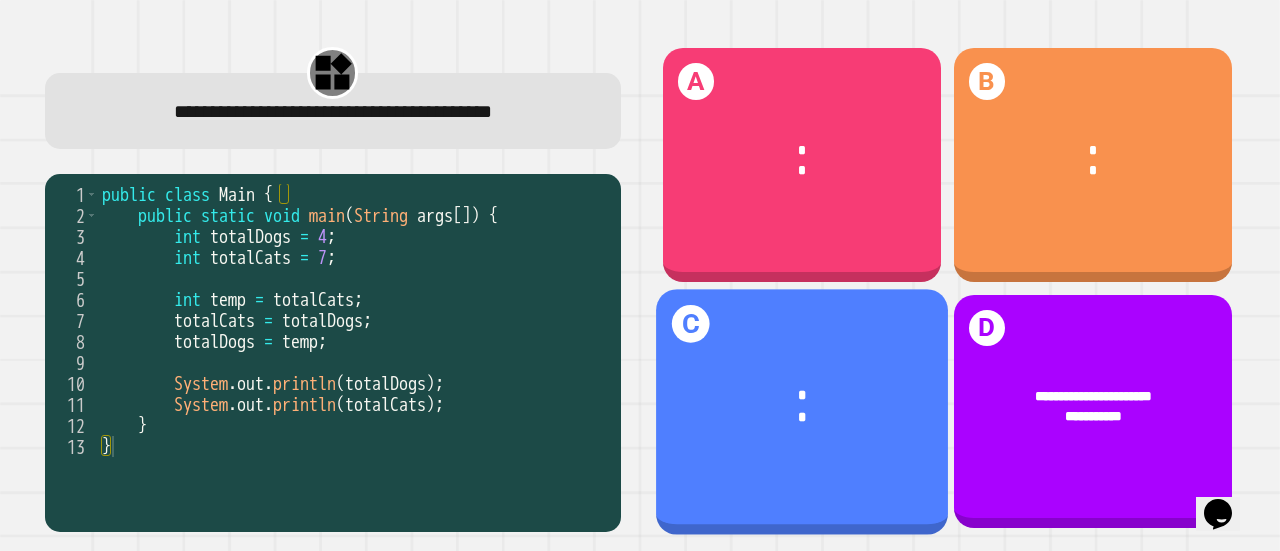 click on "*" at bounding box center [802, 396] 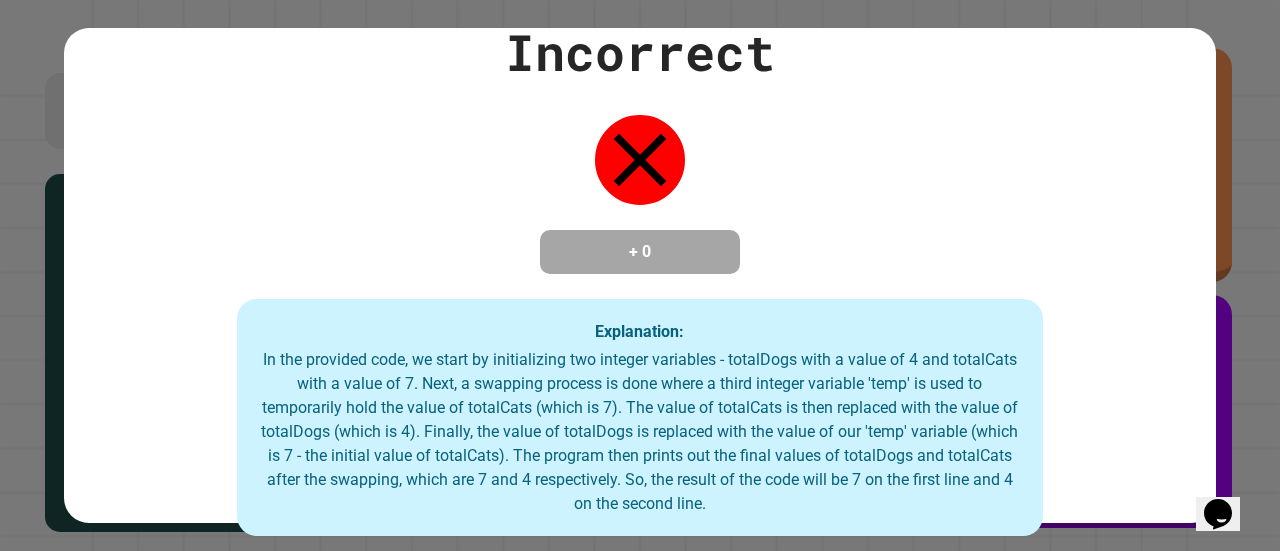 click 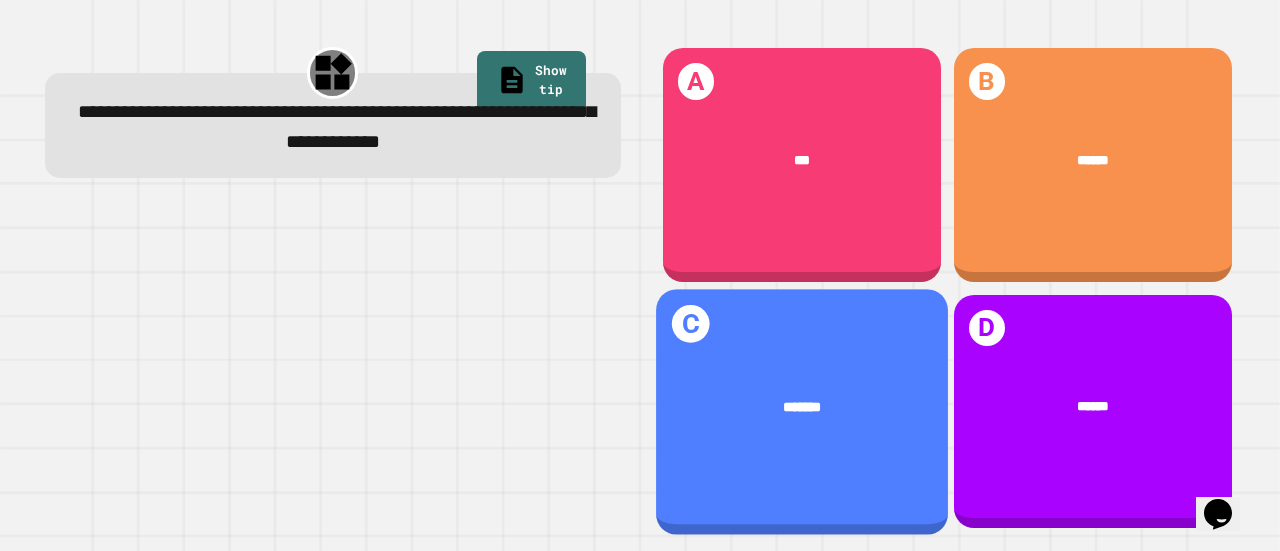 click on "*******" at bounding box center (802, 406) 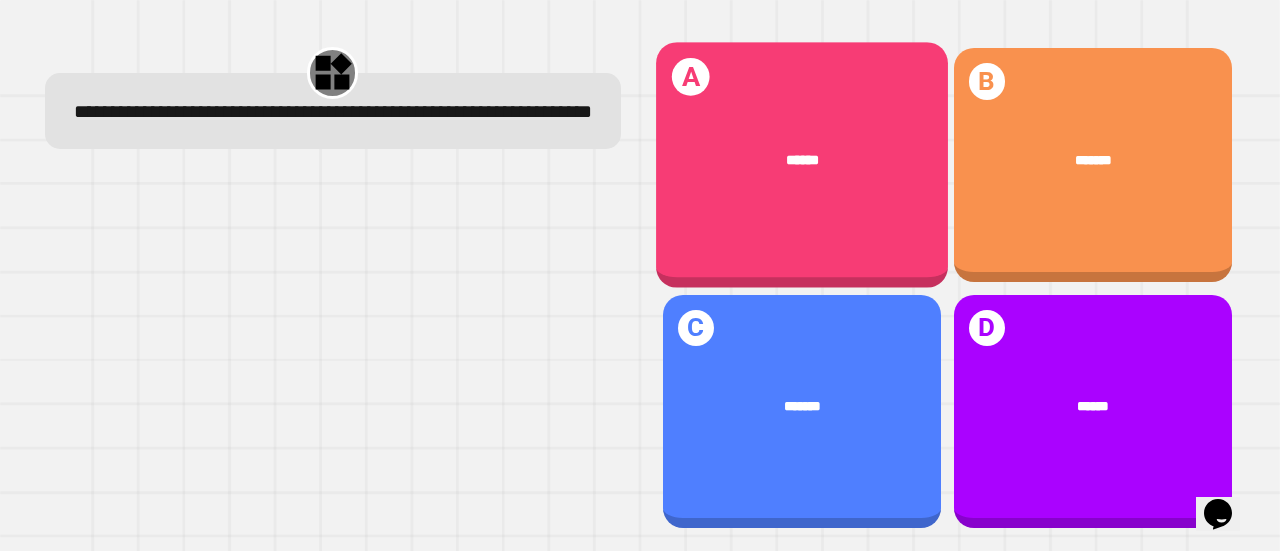 click on "A ******" at bounding box center [802, 165] 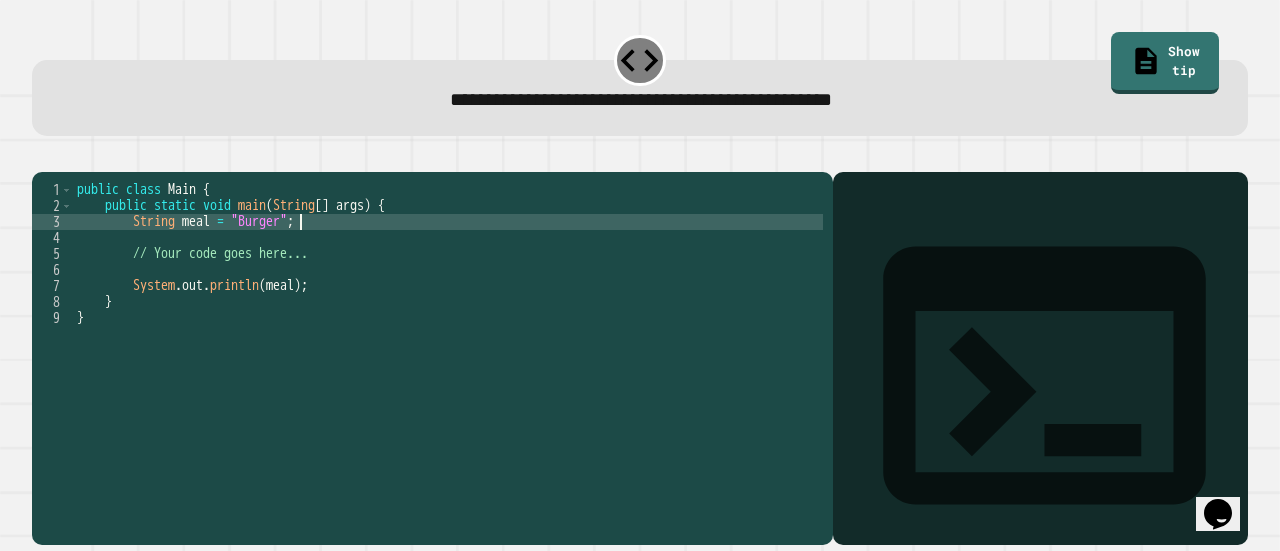 click on "public   class   Main   {      public   static   void   main ( String [ ]   args )   {           String   meal   =   "Burger" ;                     // Your code goes here...                     System . out . println ( meal ) ;      } }" at bounding box center [448, 334] 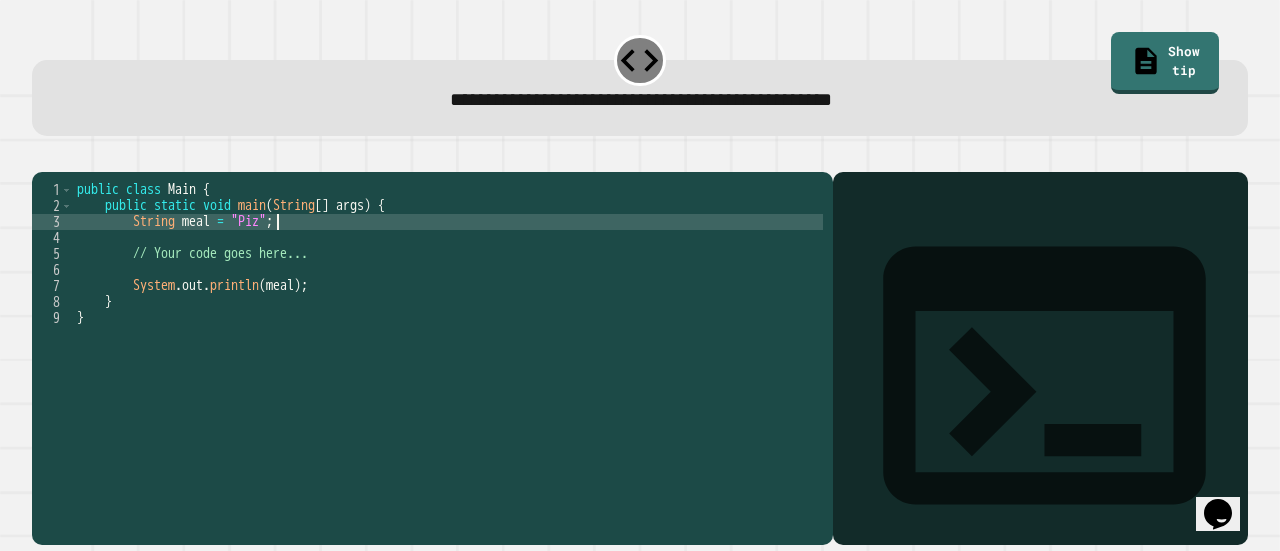 scroll, scrollTop: 0, scrollLeft: 14, axis: horizontal 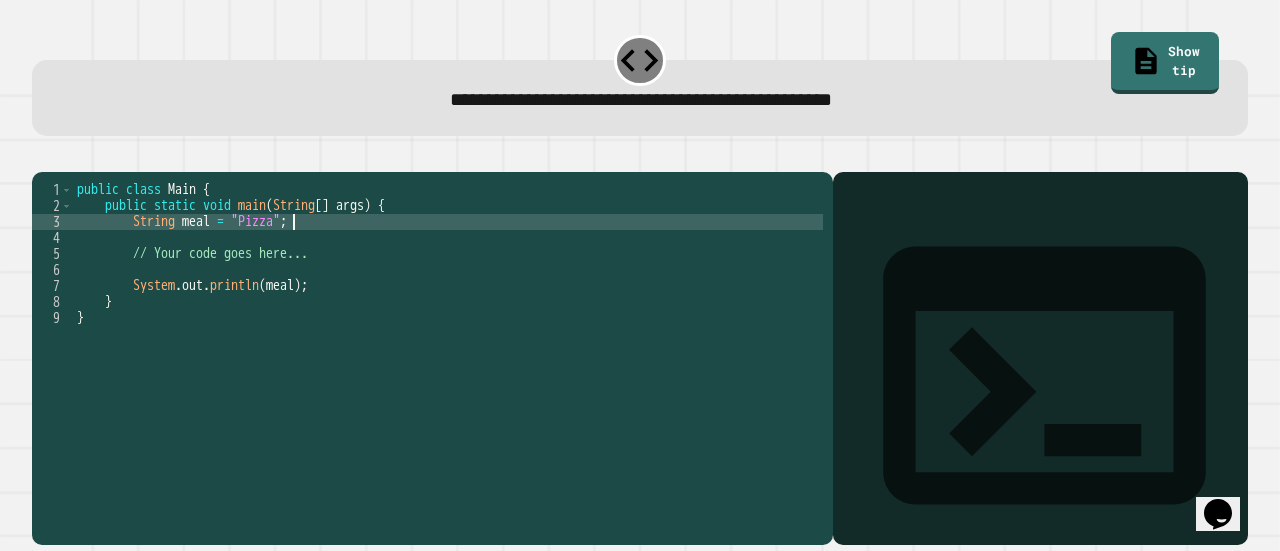 type on "**********" 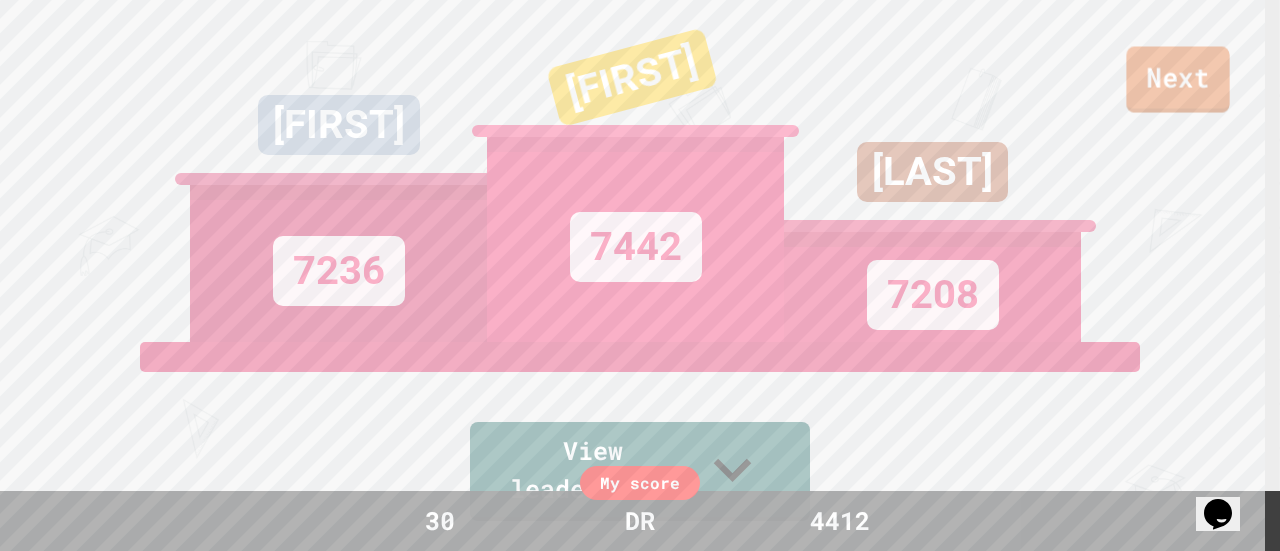 click on "Next" at bounding box center (1177, 80) 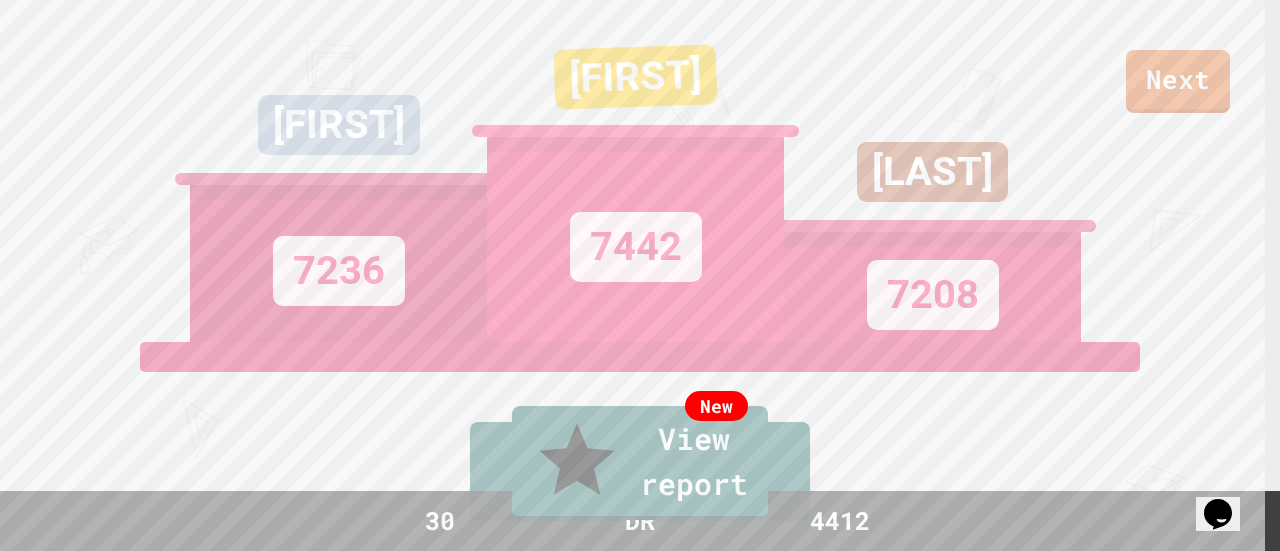 click on "Exit" at bounding box center (1176, 649) 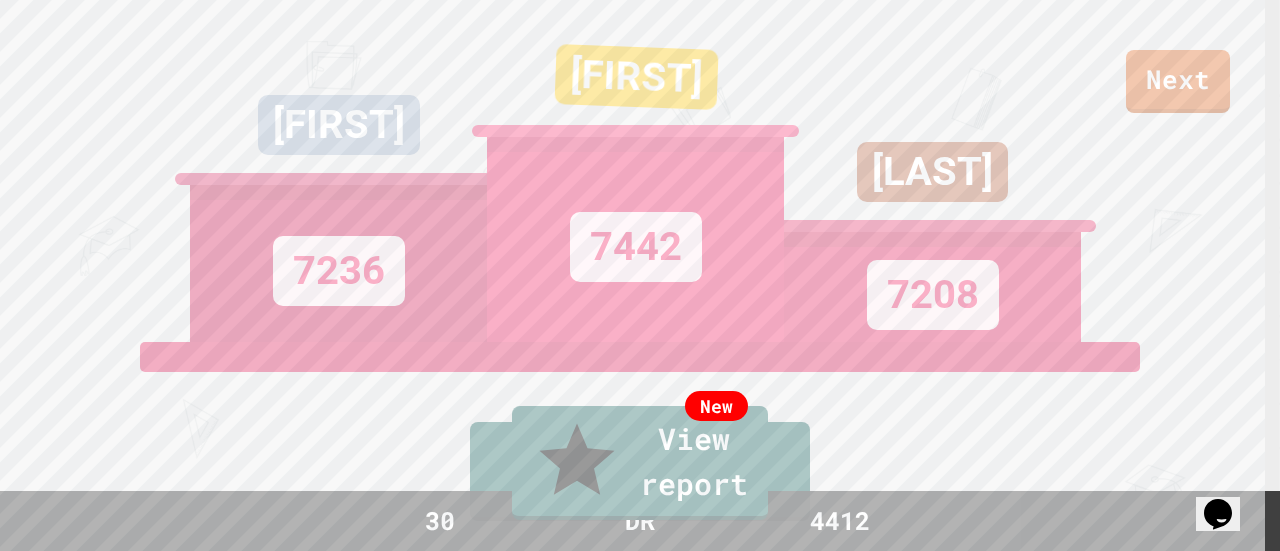 click on "Submit" at bounding box center [639, 3938] 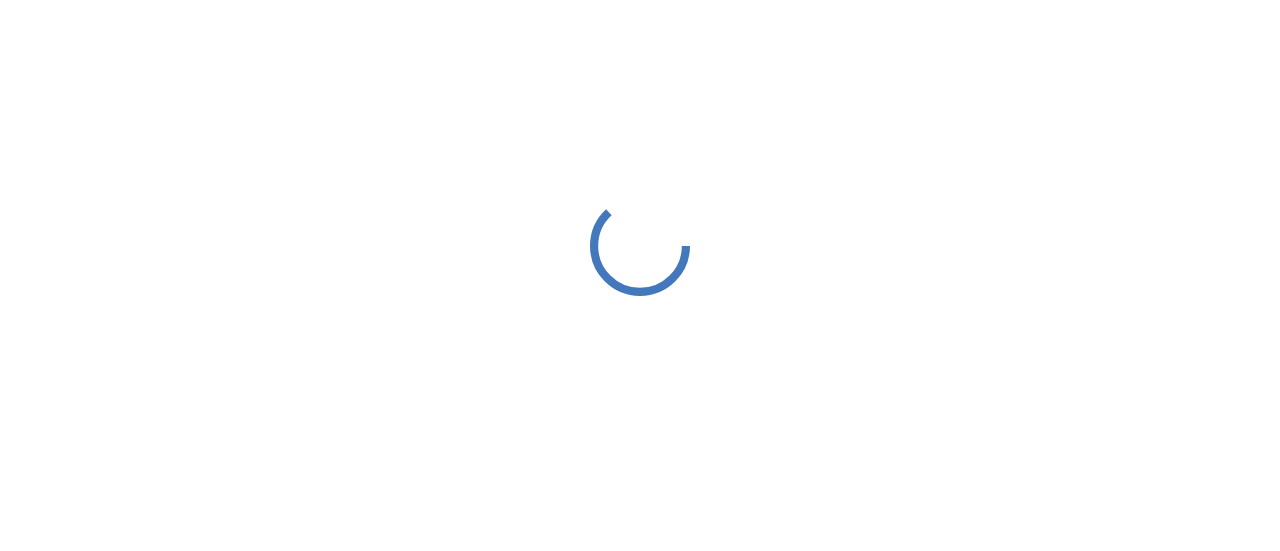 scroll, scrollTop: 0, scrollLeft: 0, axis: both 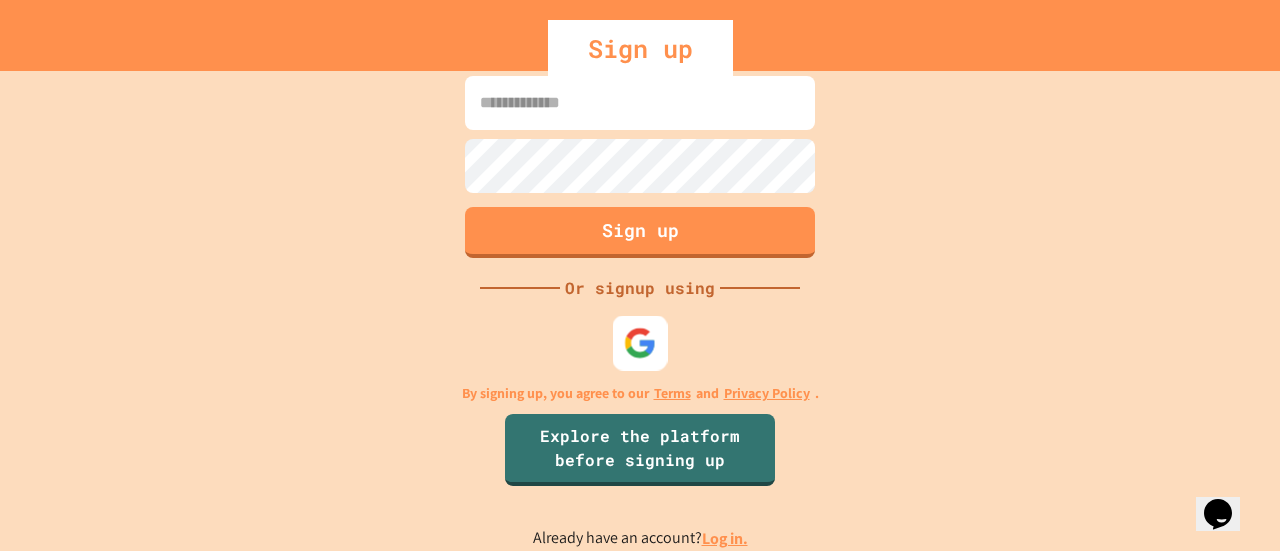 click at bounding box center [640, 343] 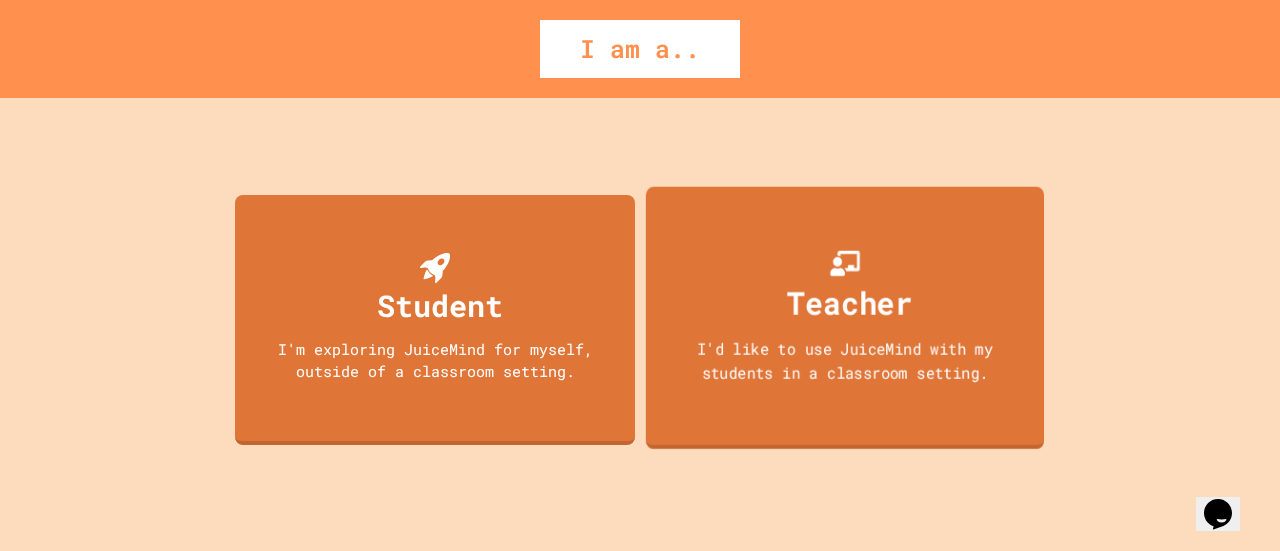 click 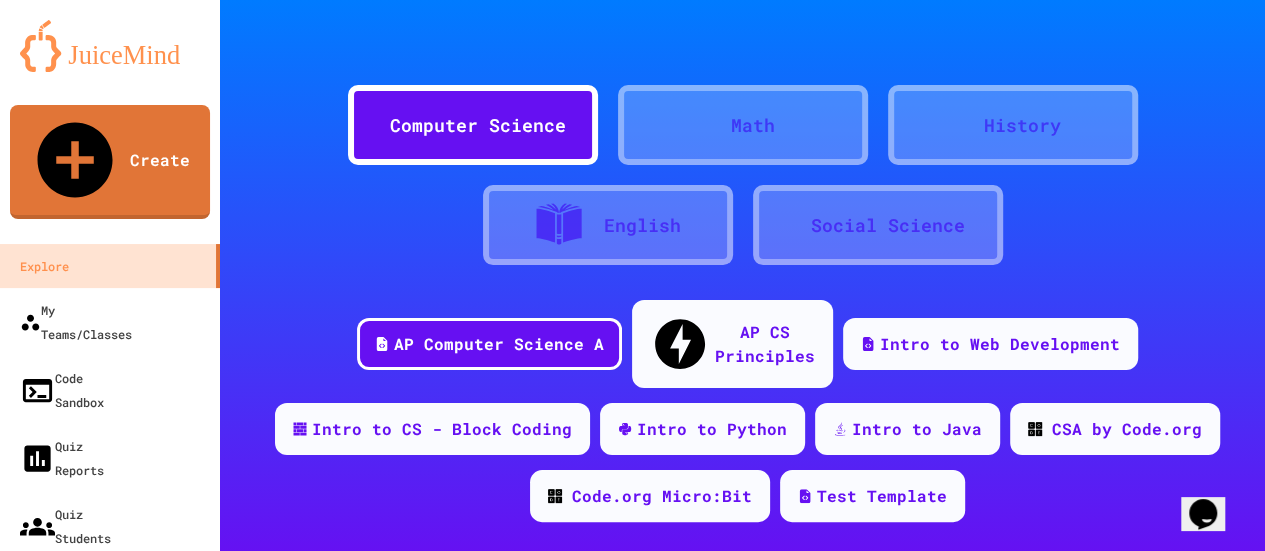 click 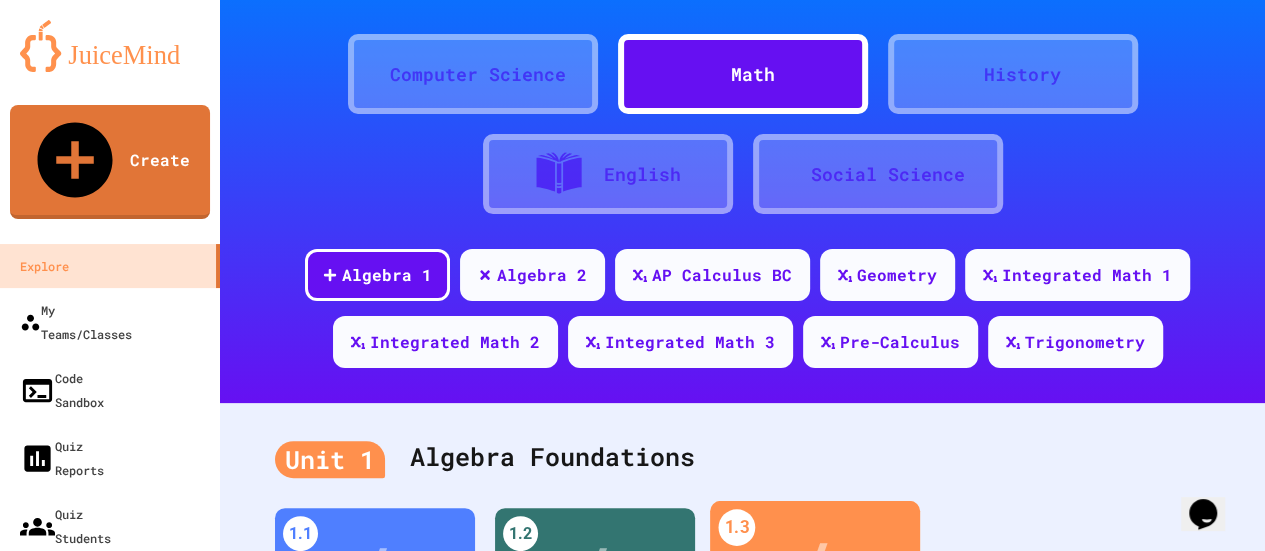 scroll, scrollTop: 50, scrollLeft: 0, axis: vertical 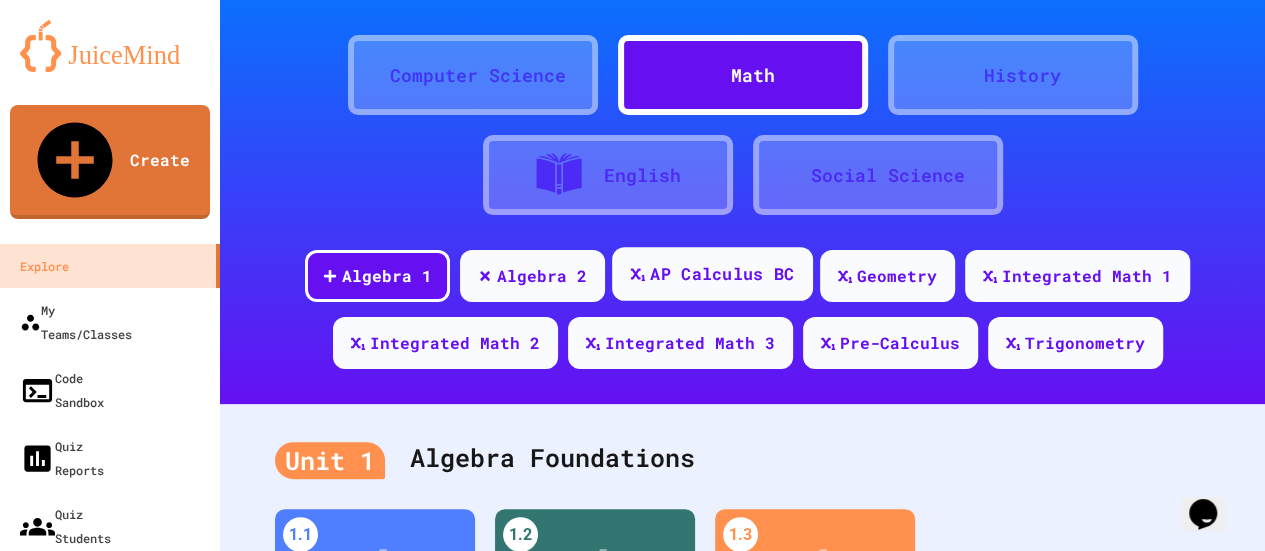 click on "AP Calculus BC" at bounding box center [722, 274] 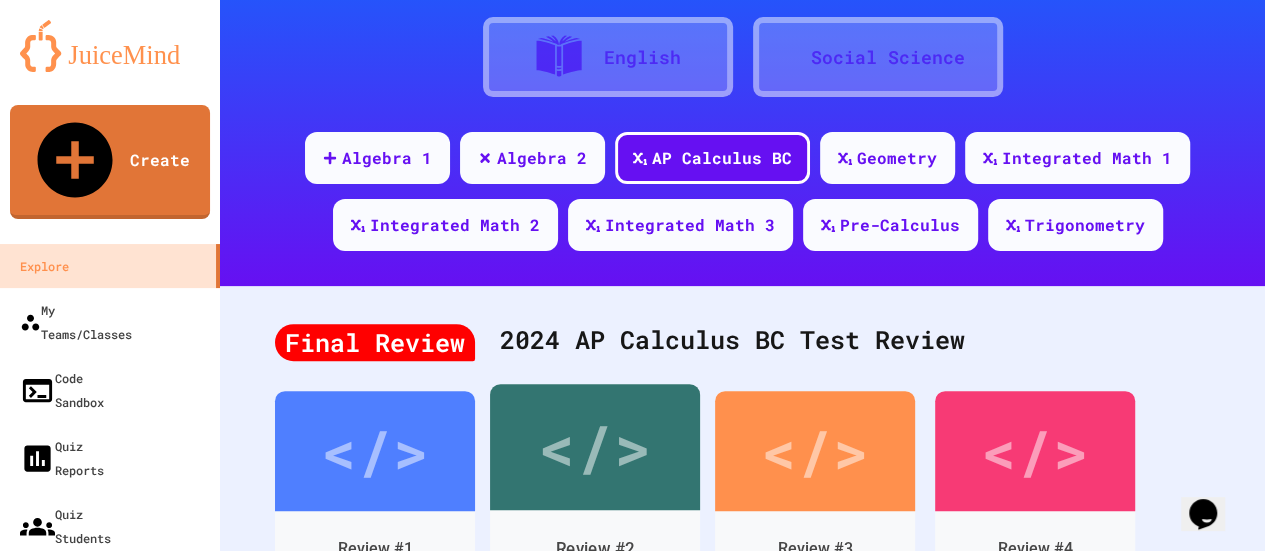 scroll, scrollTop: 121, scrollLeft: 0, axis: vertical 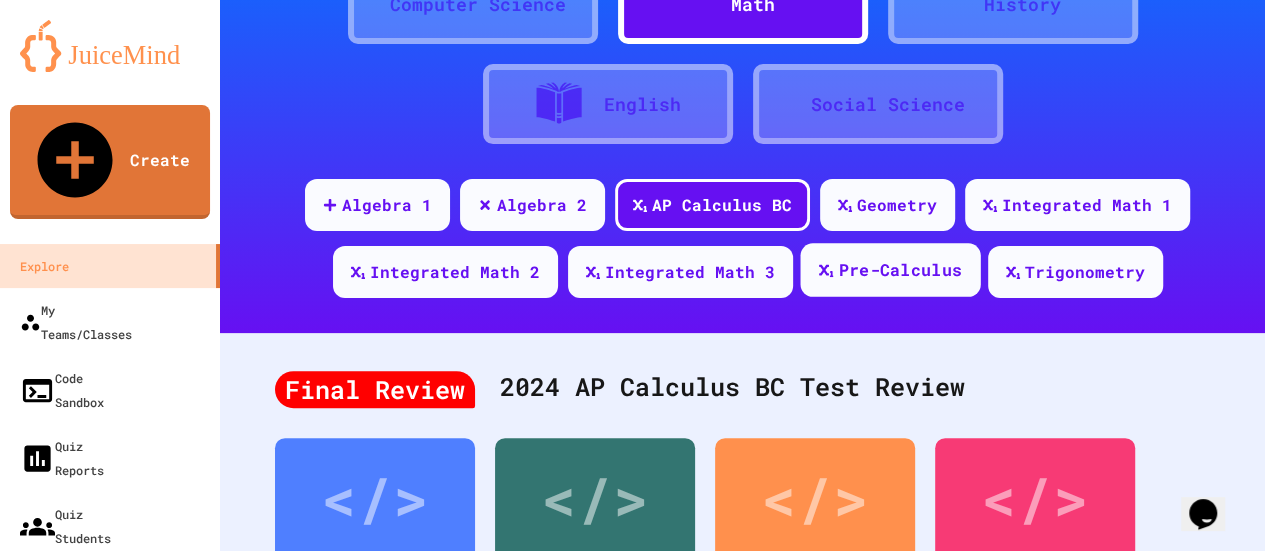 click on "Pre-Calculus" at bounding box center [900, 270] 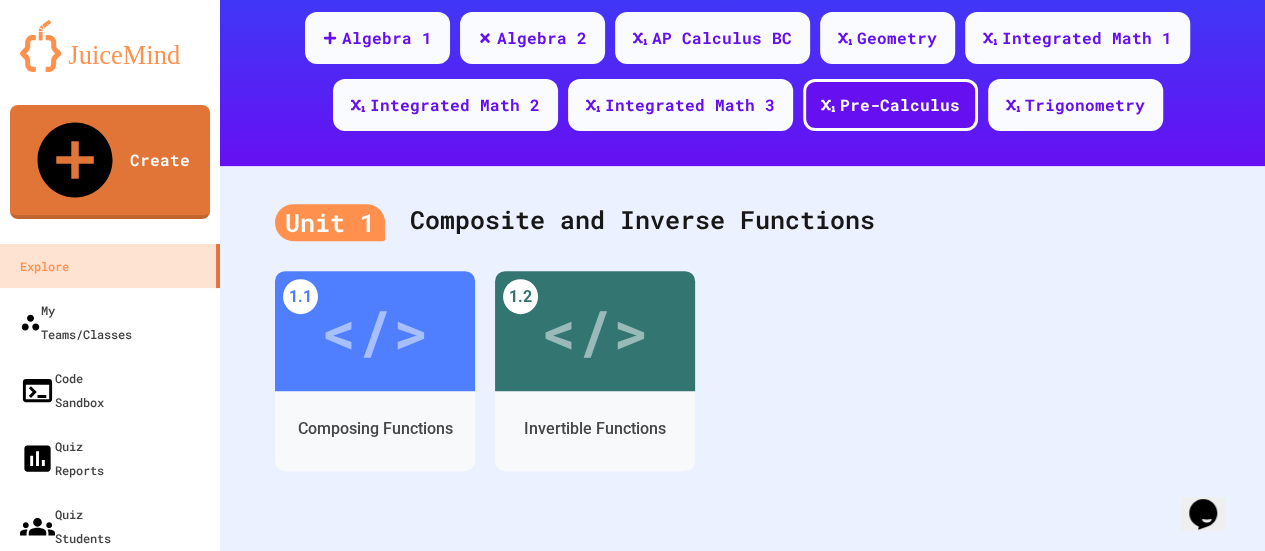 scroll, scrollTop: 0, scrollLeft: 0, axis: both 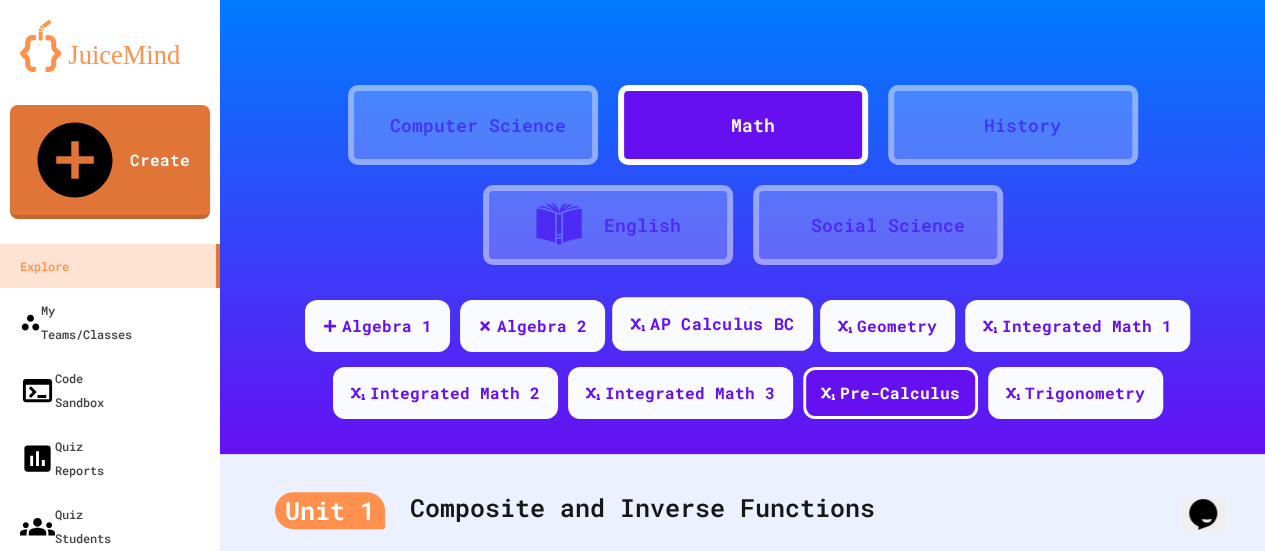 click on "AP Calculus BC" at bounding box center (722, 324) 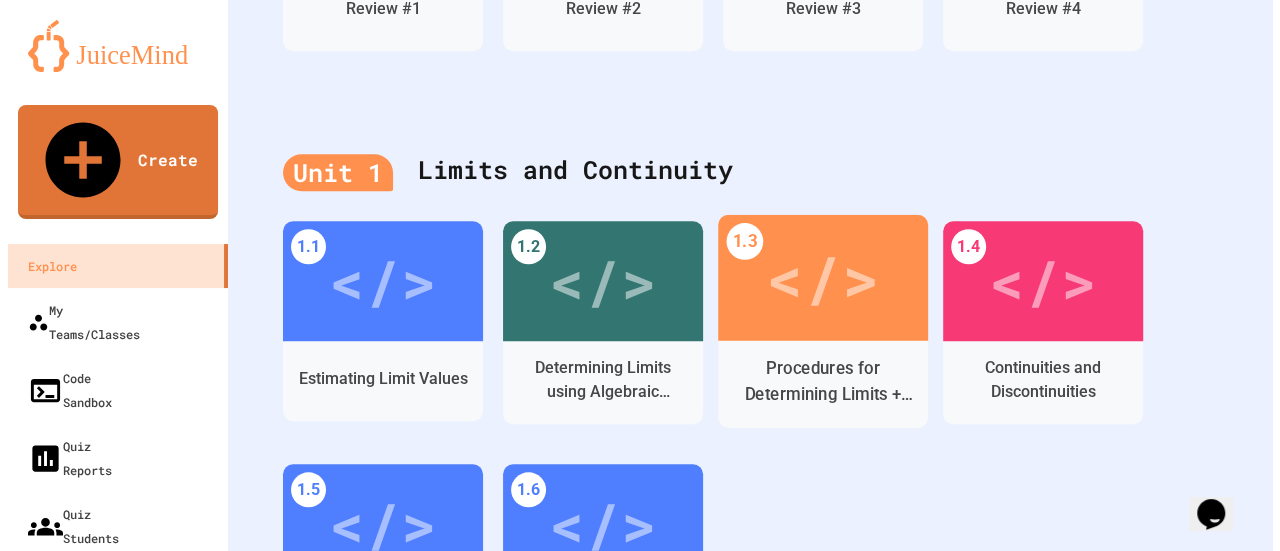 scroll, scrollTop: 709, scrollLeft: 0, axis: vertical 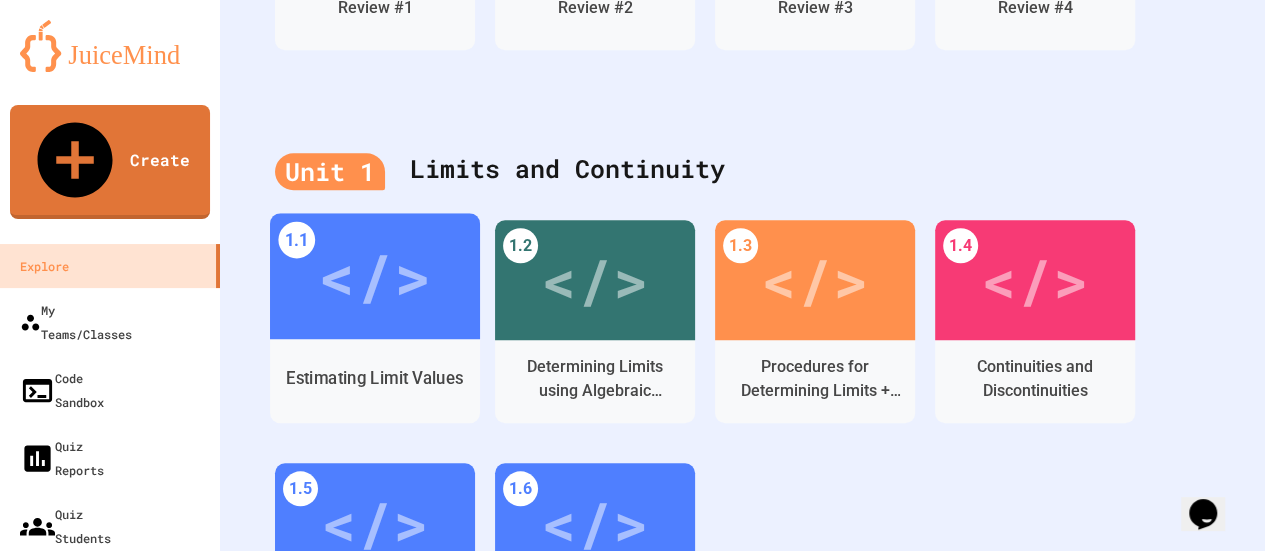click on "</>" at bounding box center [374, 276] 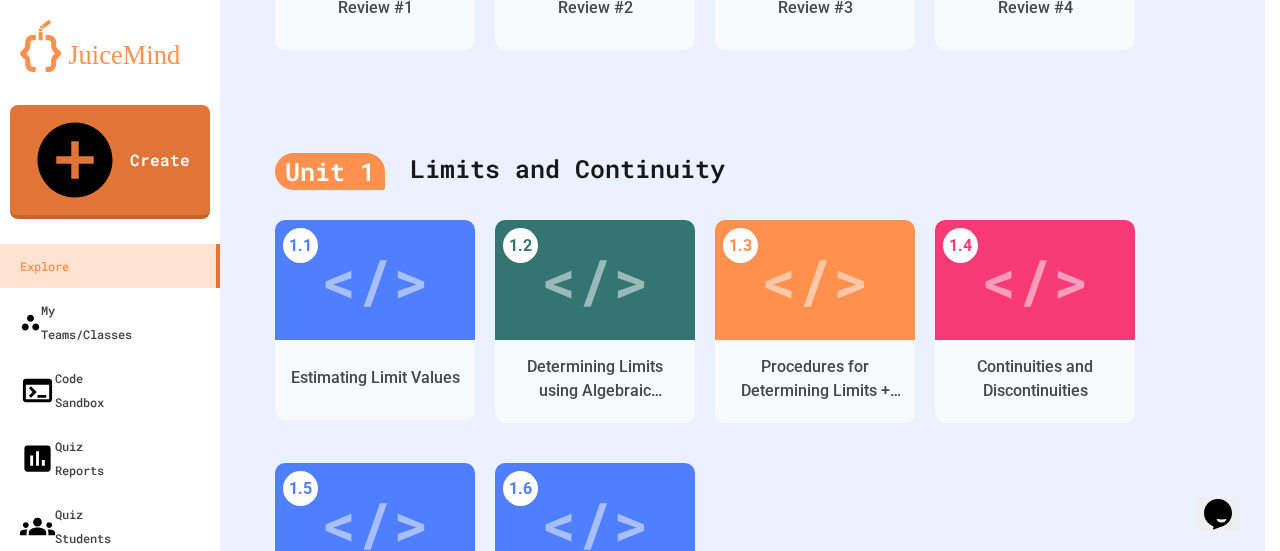 scroll, scrollTop: 64, scrollLeft: 0, axis: vertical 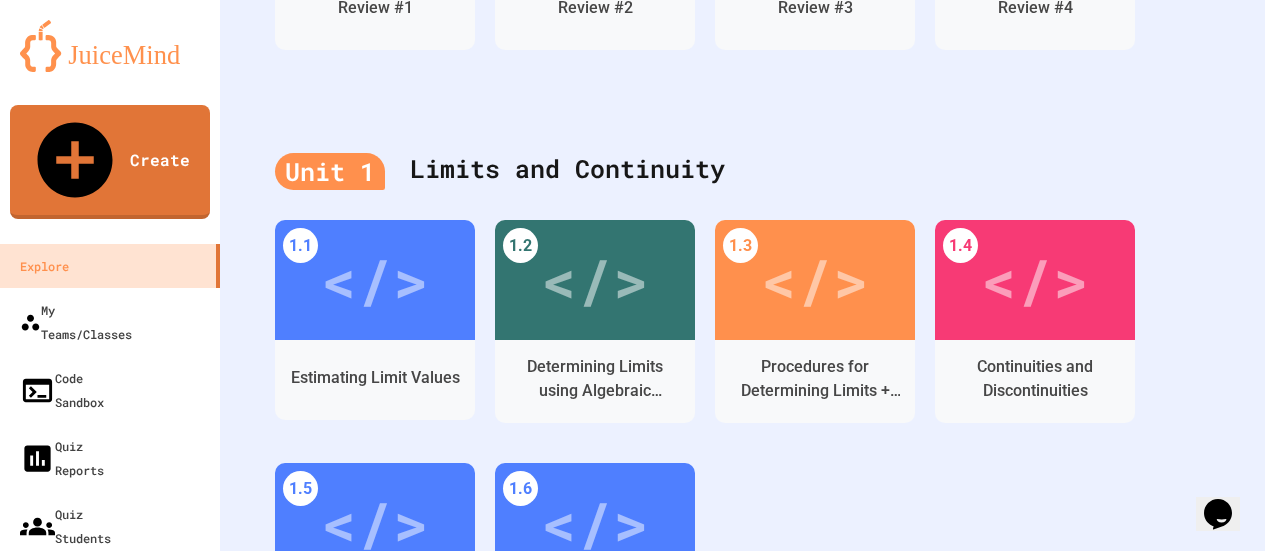 click on "Preview" at bounding box center (1114, 1397) 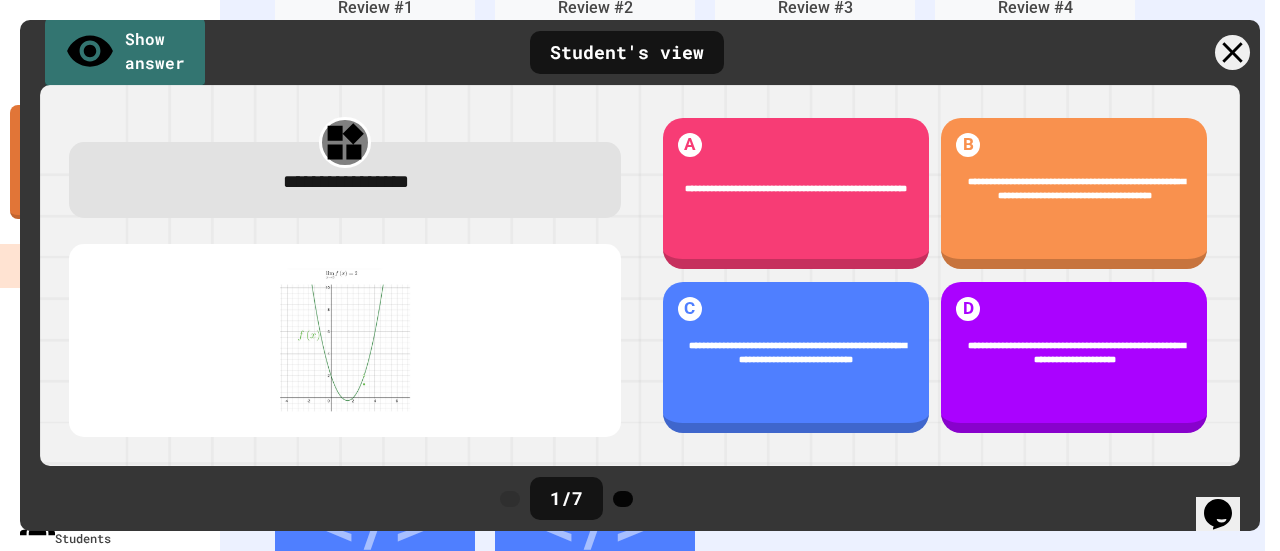 click 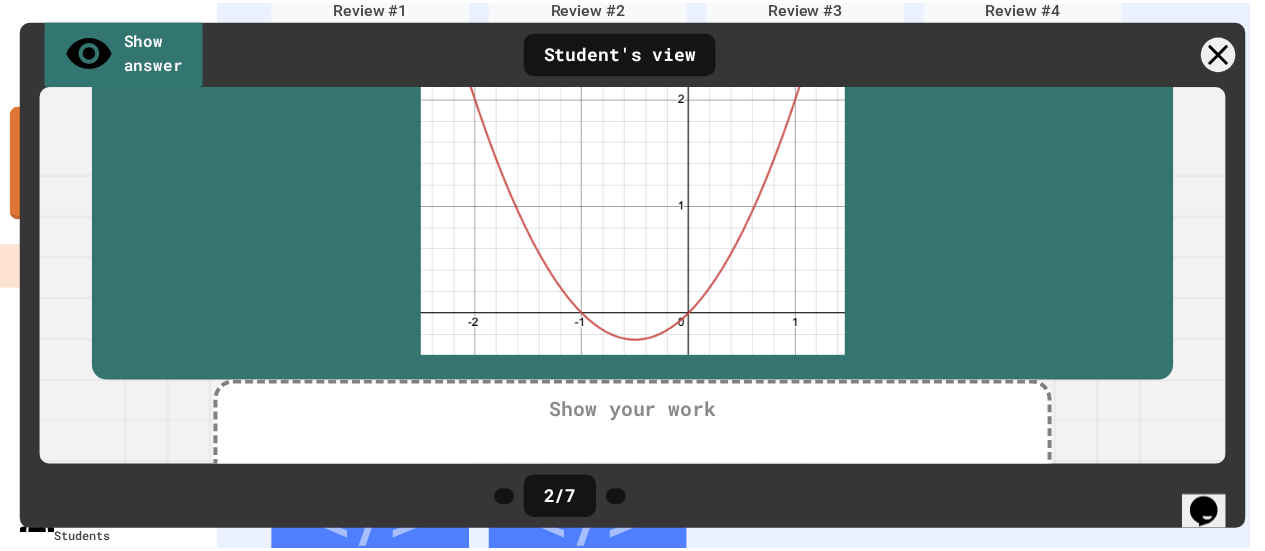 scroll, scrollTop: 0, scrollLeft: 0, axis: both 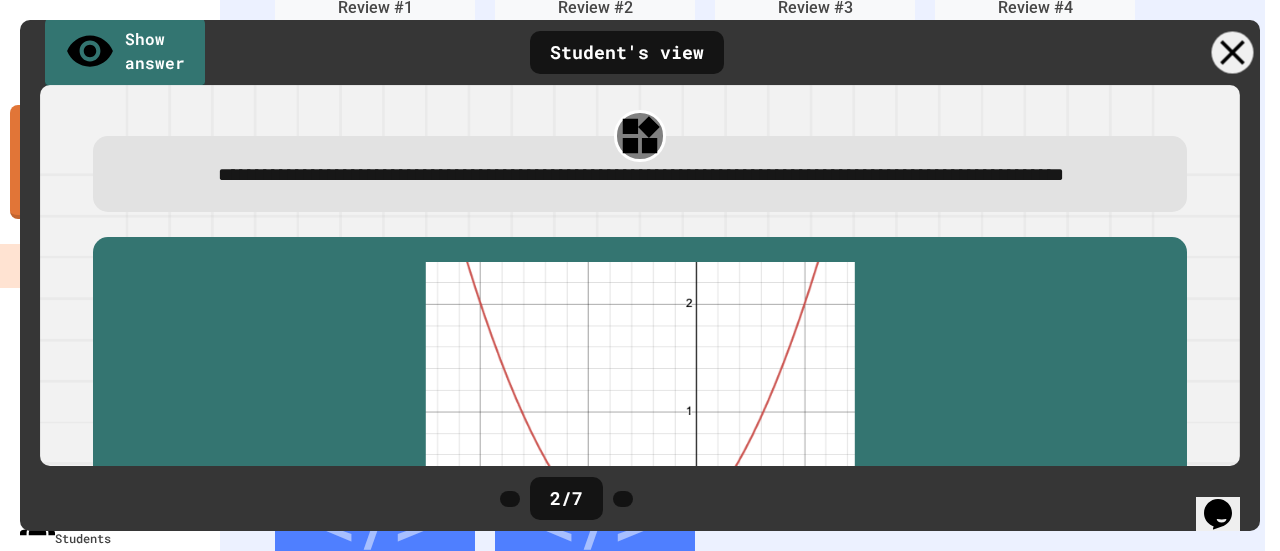 click 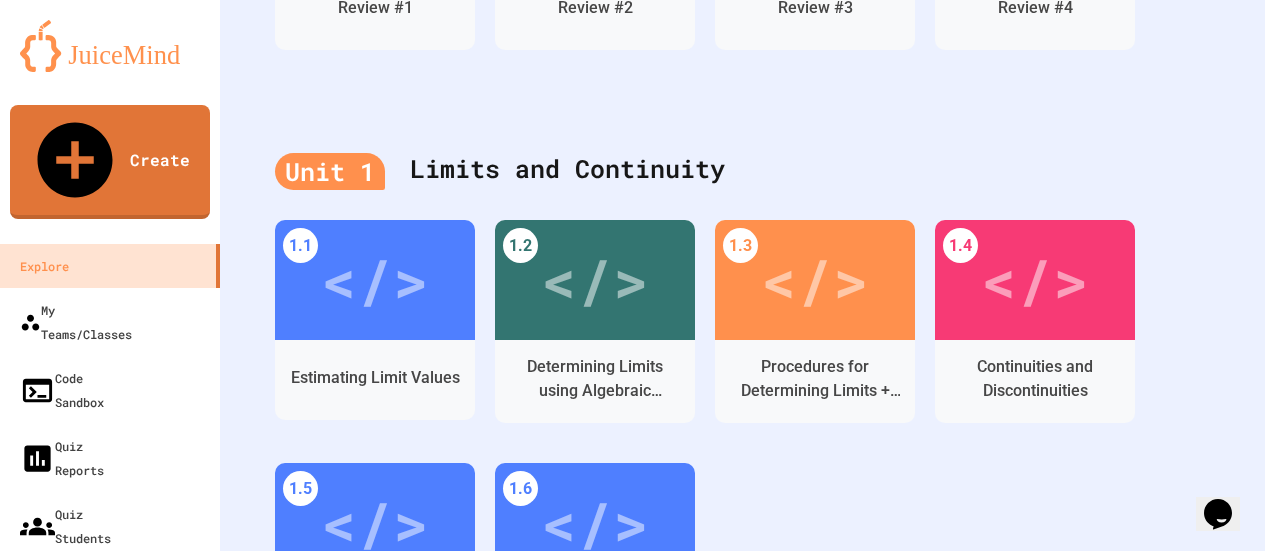 click 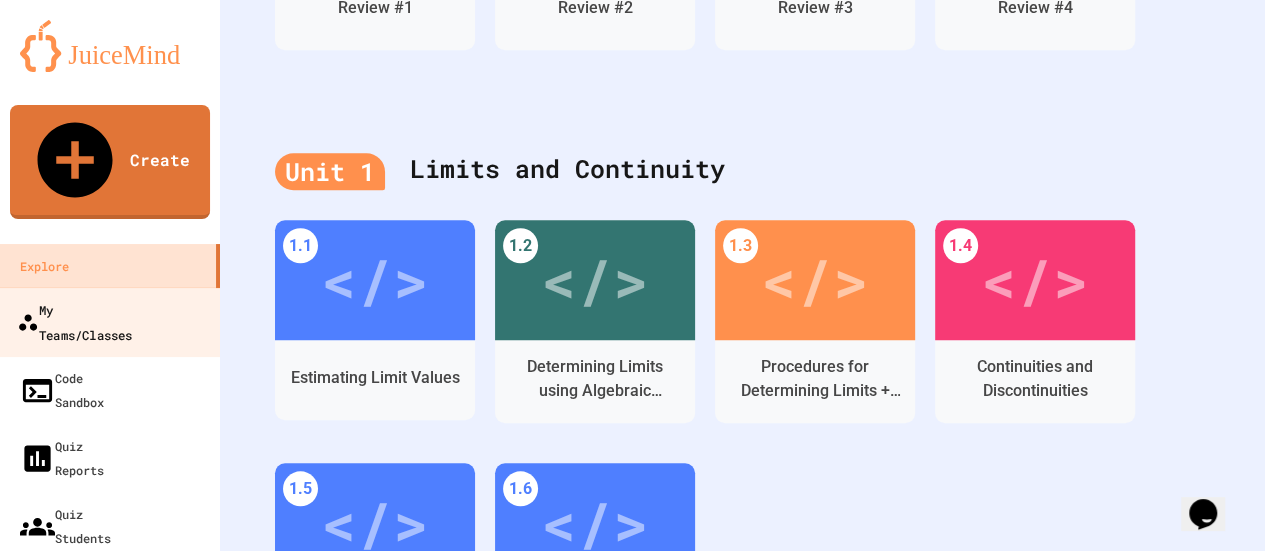 click on "My Teams/Classes" at bounding box center (74, 321) 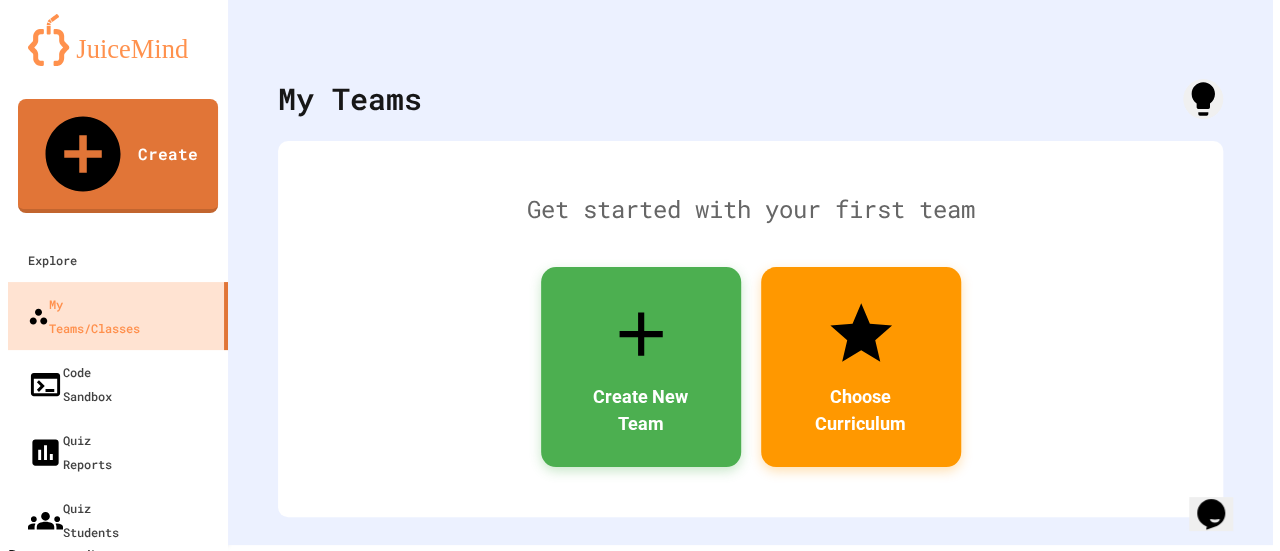 scroll, scrollTop: 0, scrollLeft: 0, axis: both 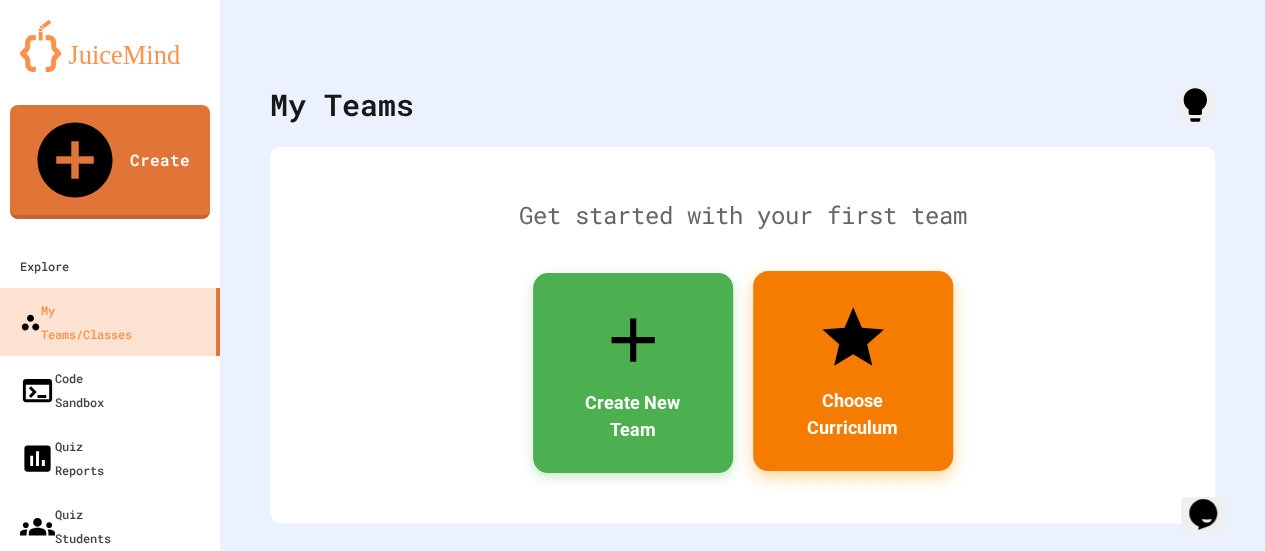 click 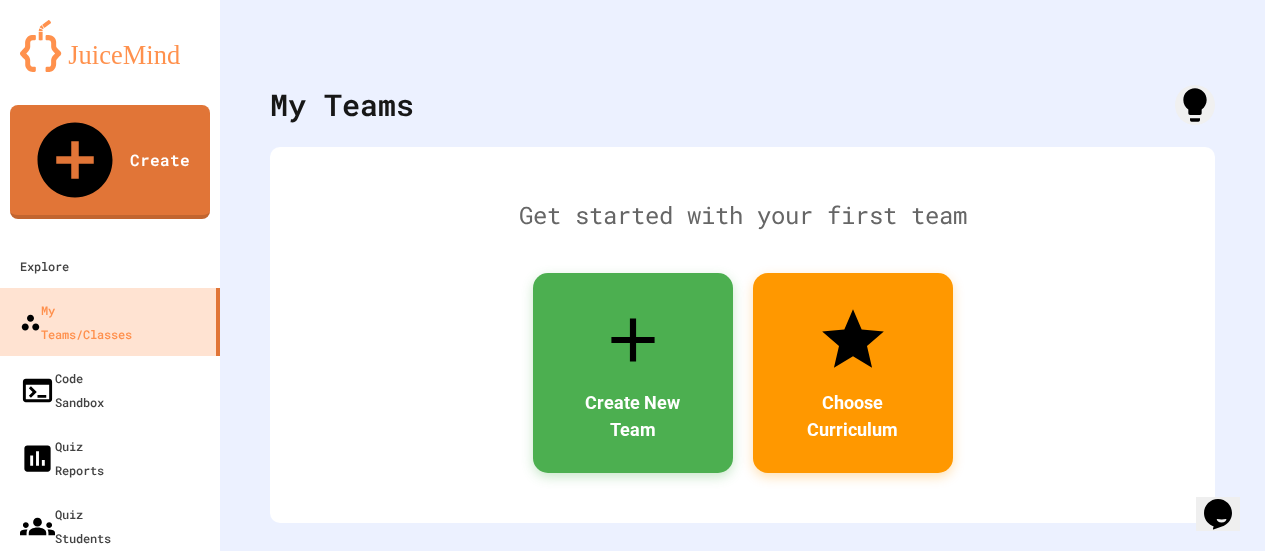 scroll, scrollTop: 296, scrollLeft: 0, axis: vertical 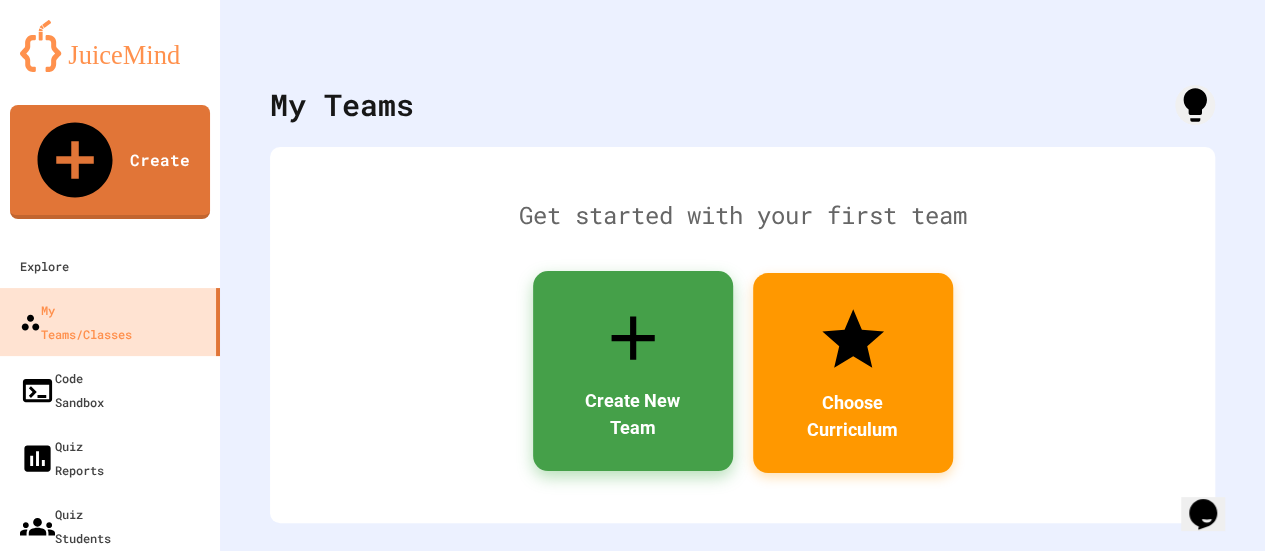 click 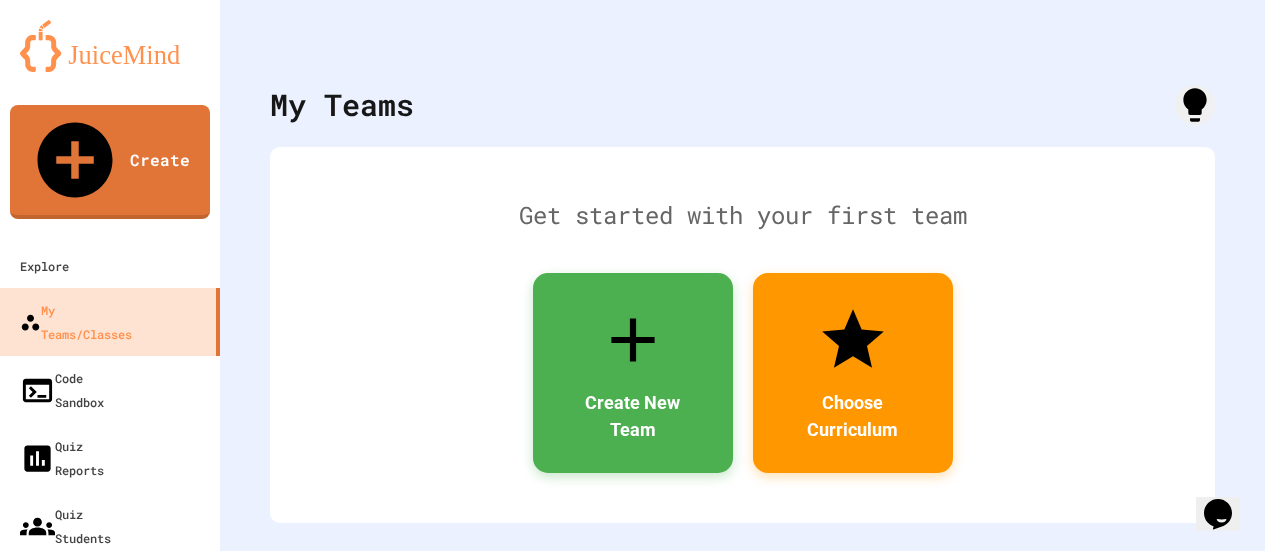 click at bounding box center (632, 4514) 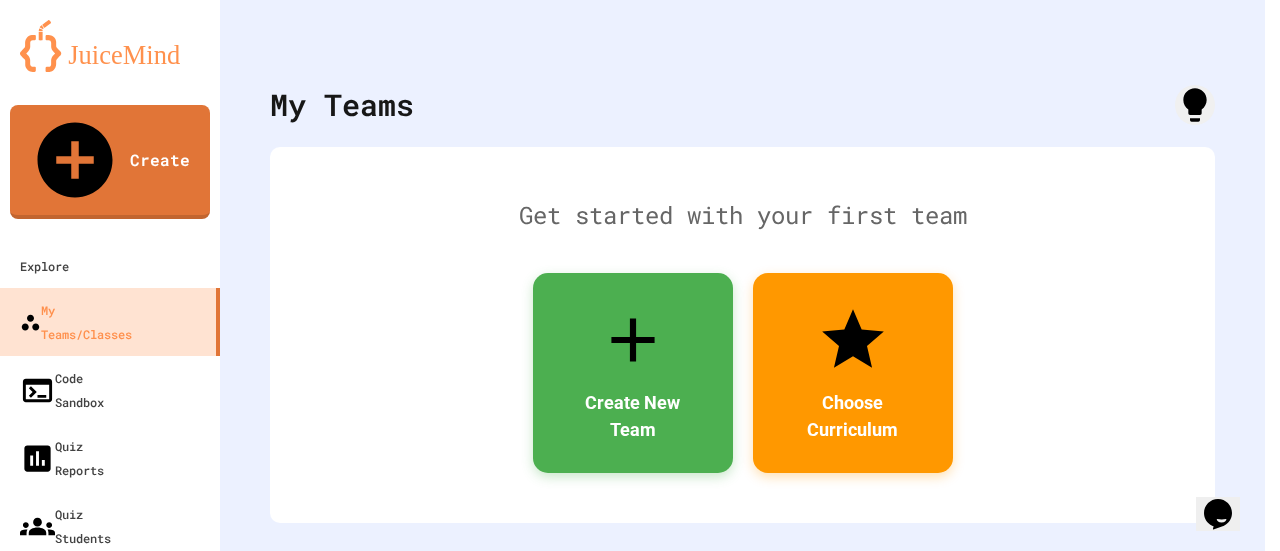 click on "Create Team" at bounding box center (244, 4572) 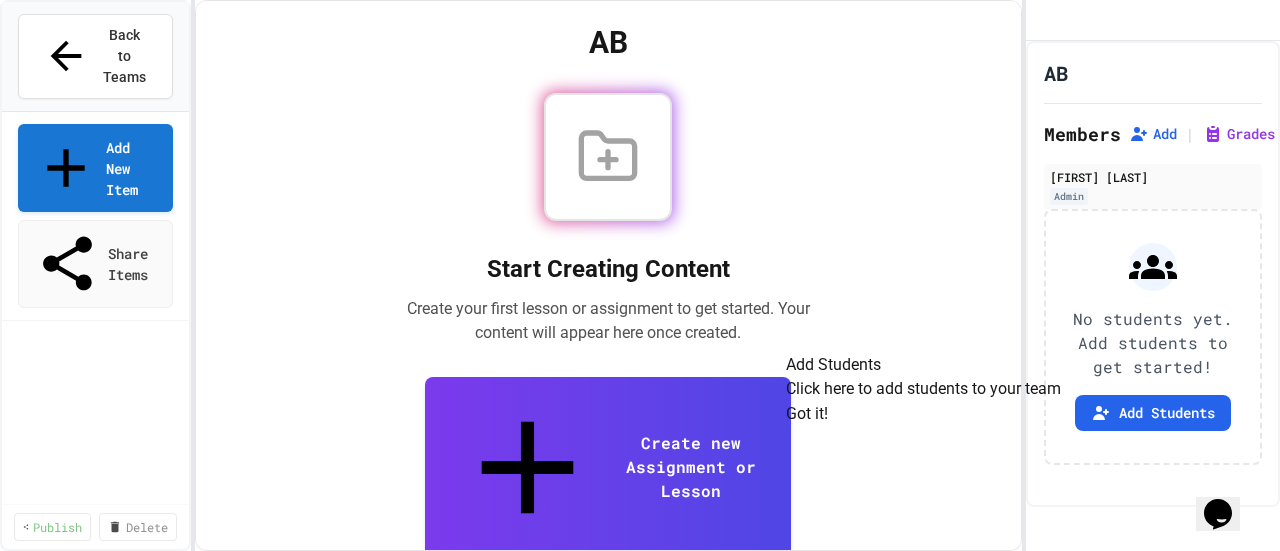 click on "Got it!" at bounding box center (807, 414) 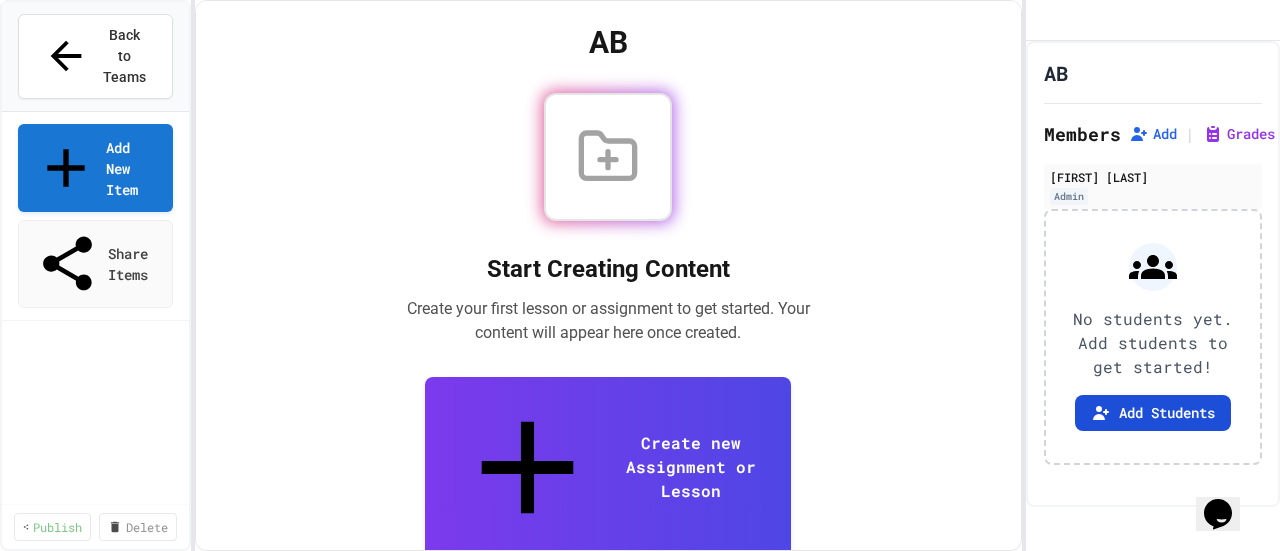 click on "Add Students" at bounding box center (1153, 413) 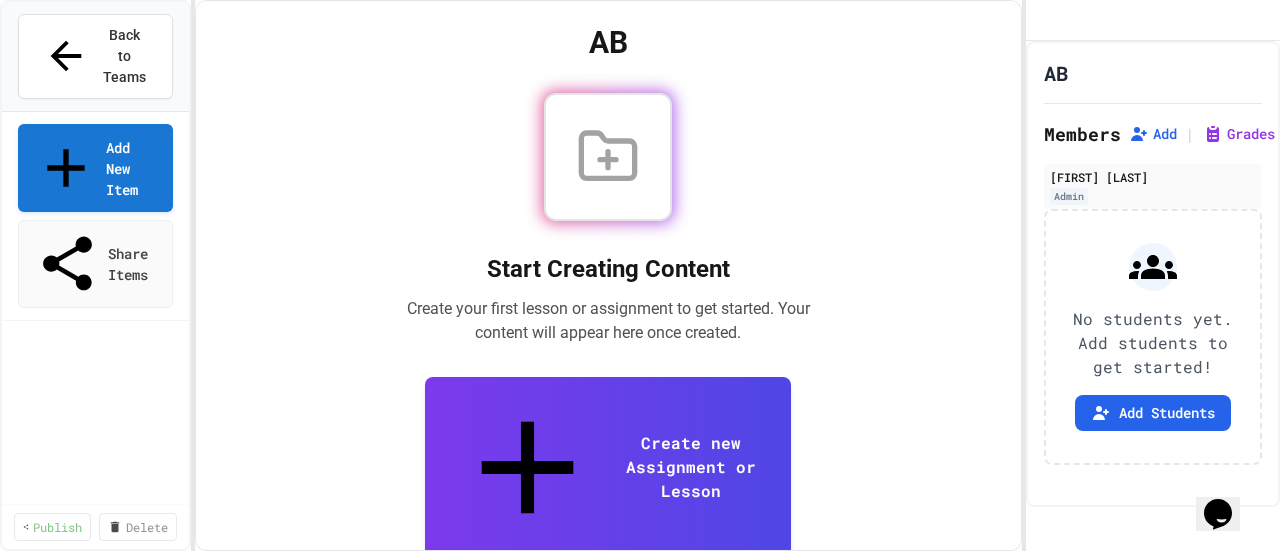click 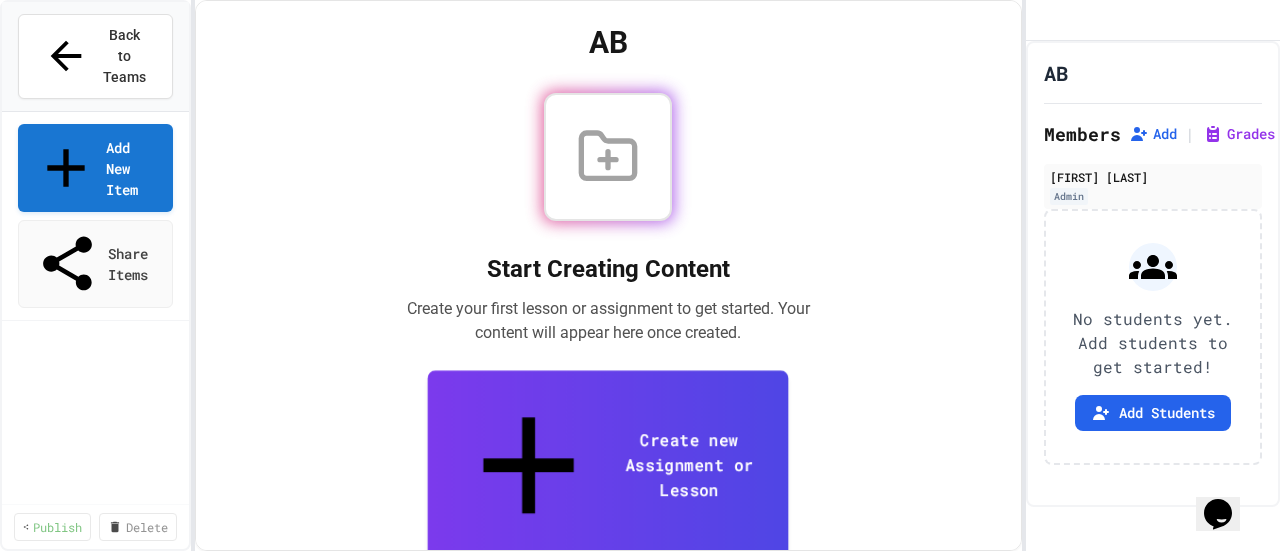 click on "Create new Assignment or Lesson" at bounding box center [608, 467] 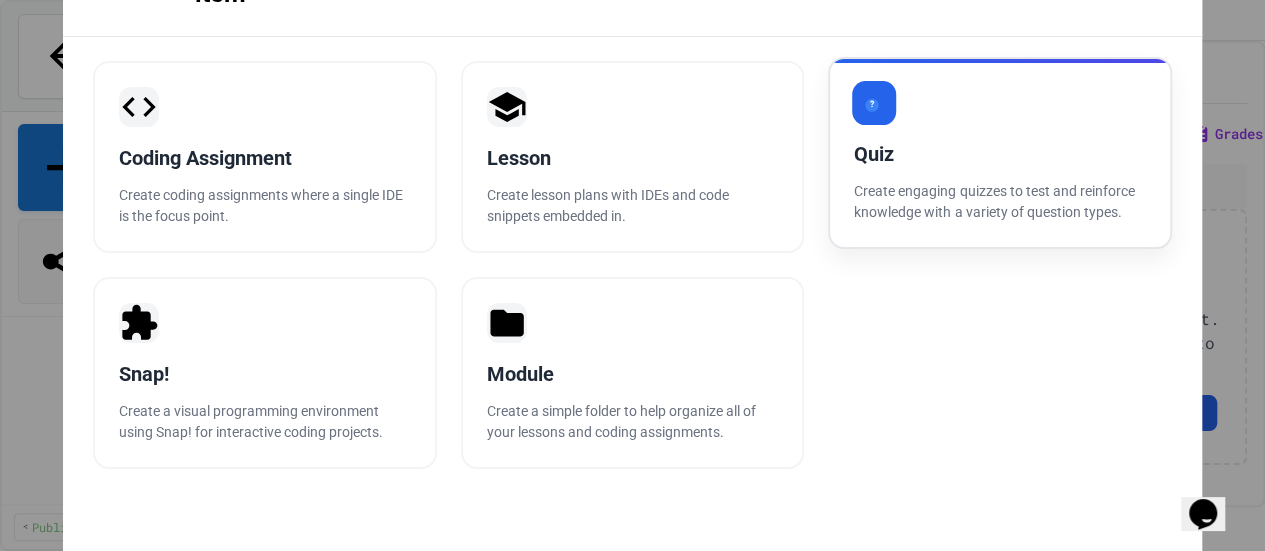 click on "Create engaging quizzes to test and reinforce knowledge with a variety of question types." at bounding box center (1000, 202) 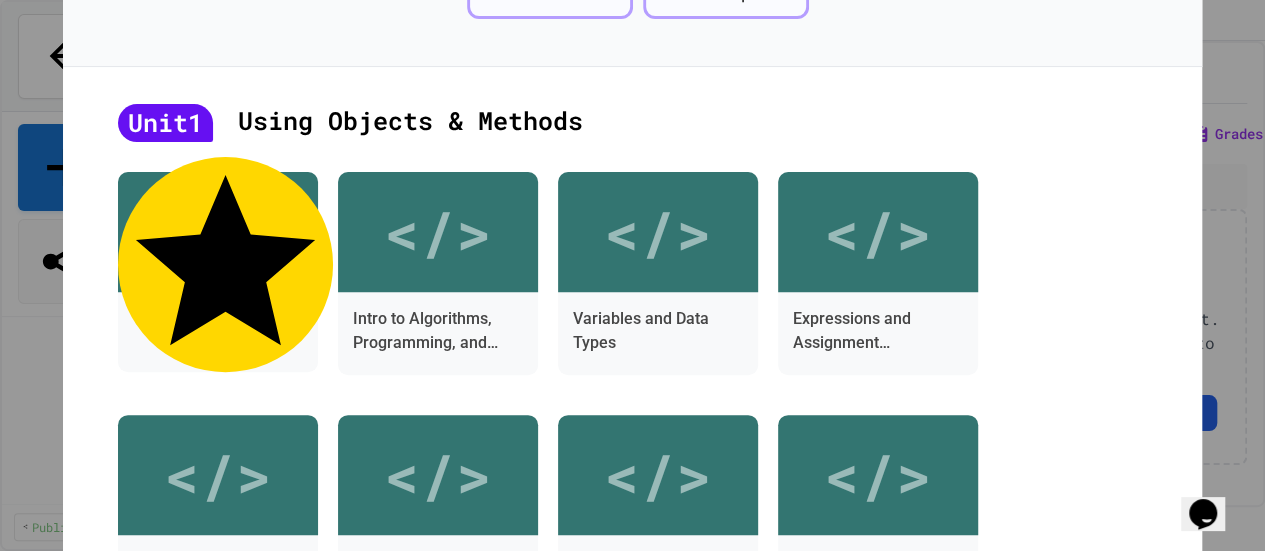 scroll, scrollTop: 0, scrollLeft: 0, axis: both 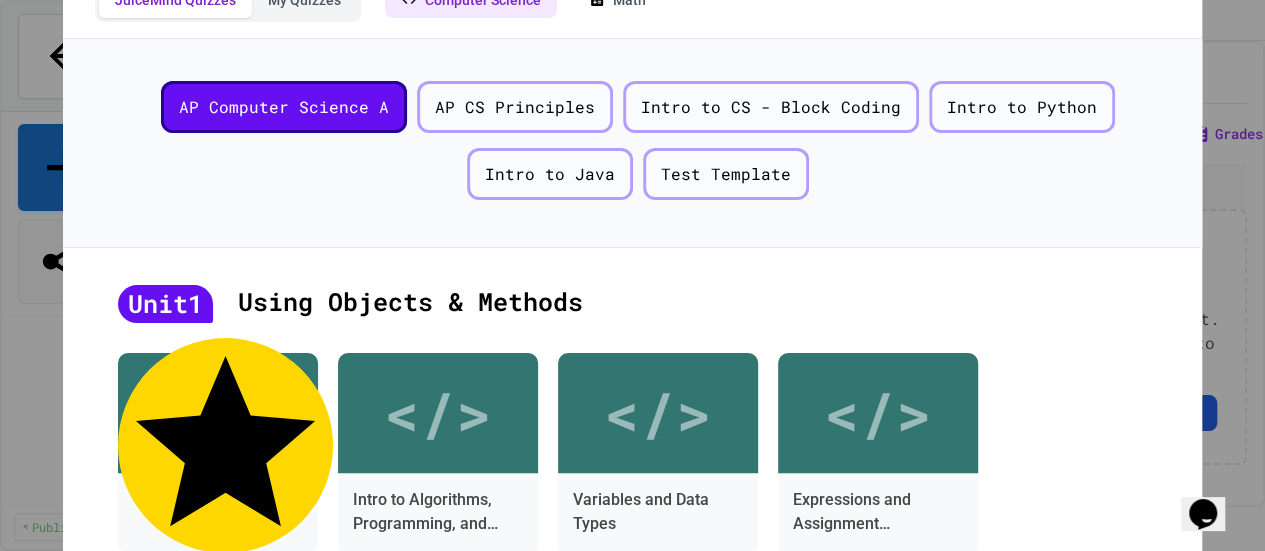 click on "Computer Science" at bounding box center (471, 0) 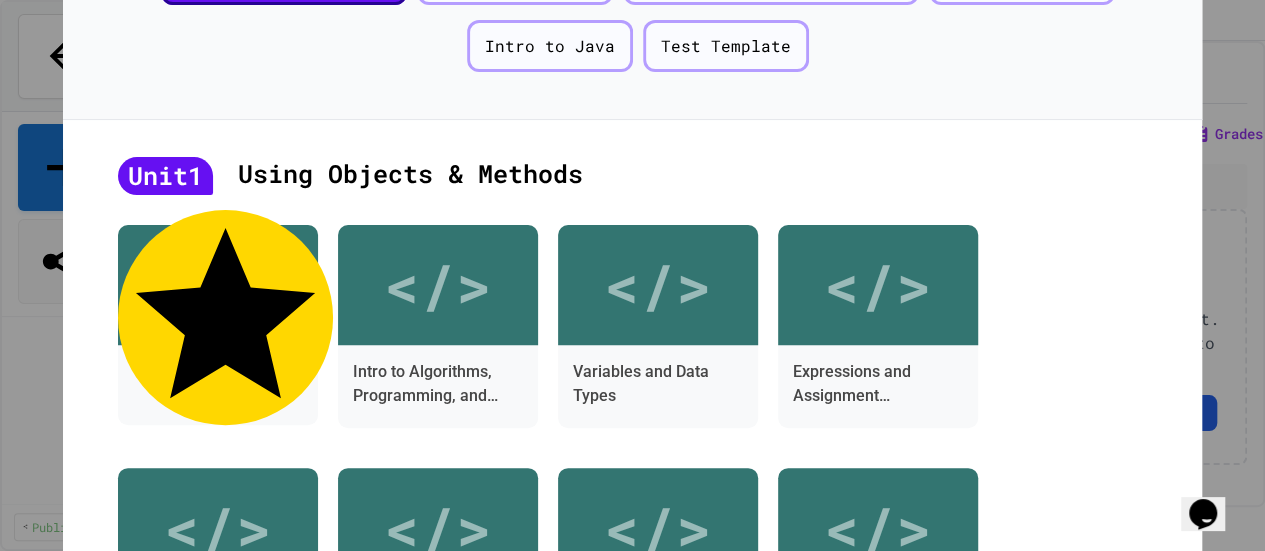 type 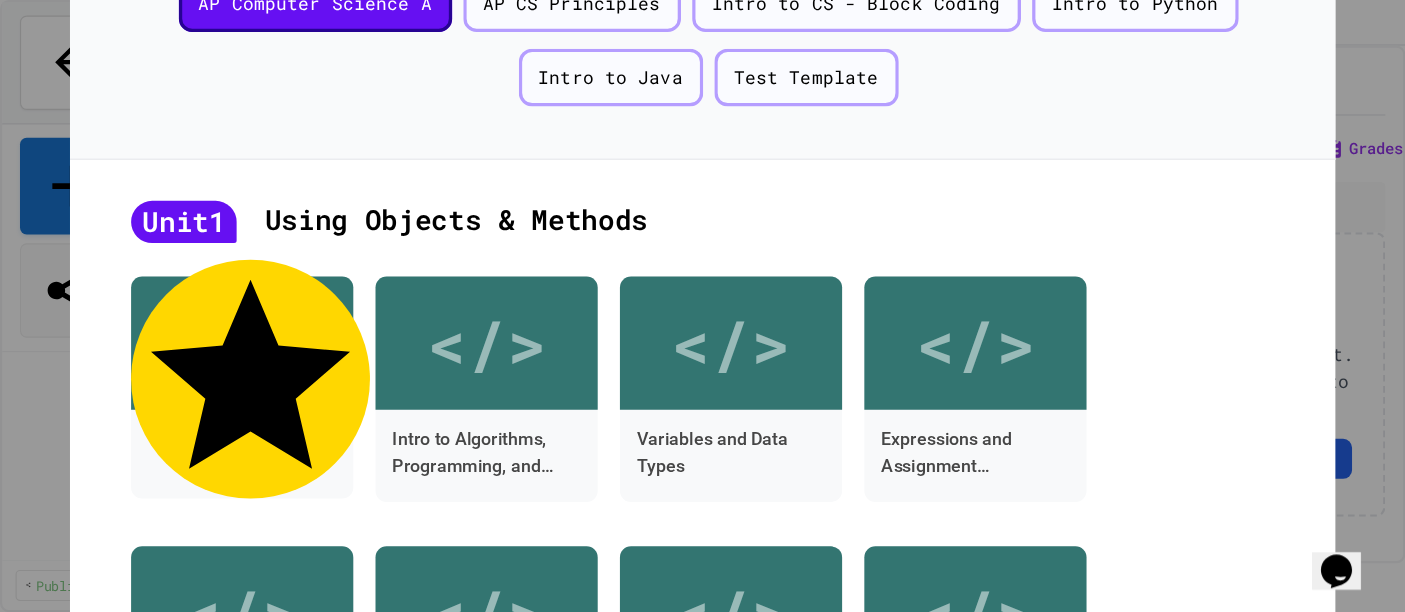 scroll, scrollTop: 103, scrollLeft: 0, axis: vertical 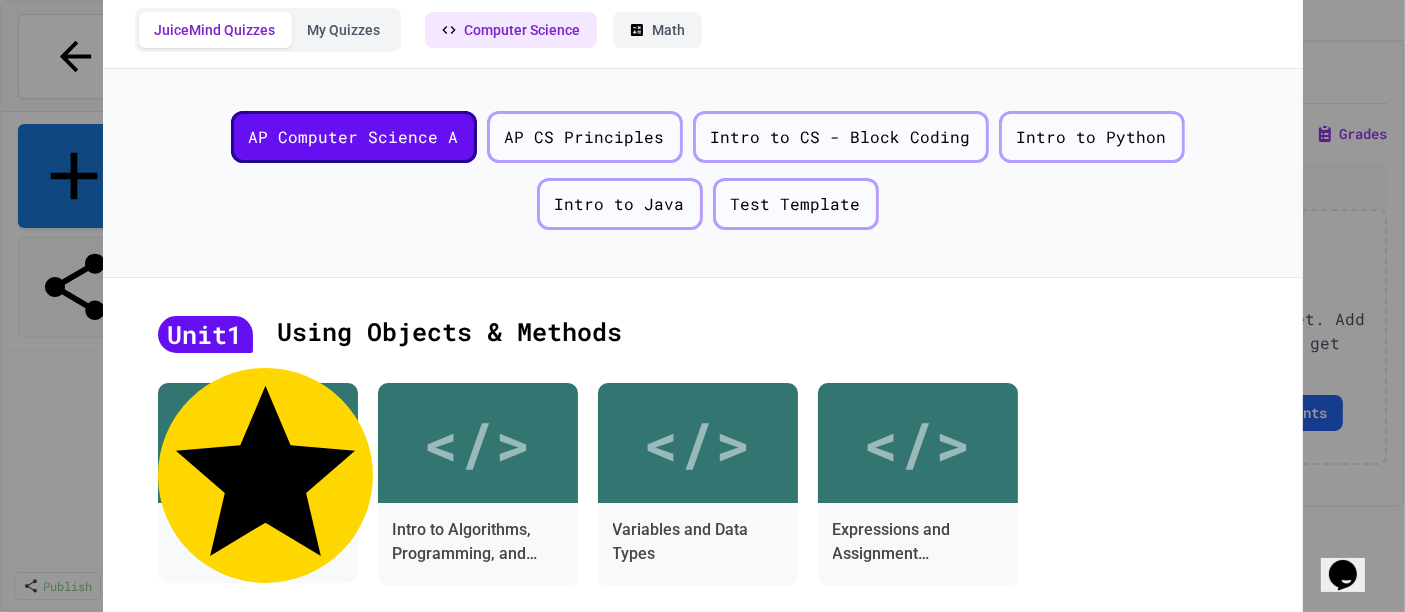 click on "Math" at bounding box center (657, 30) 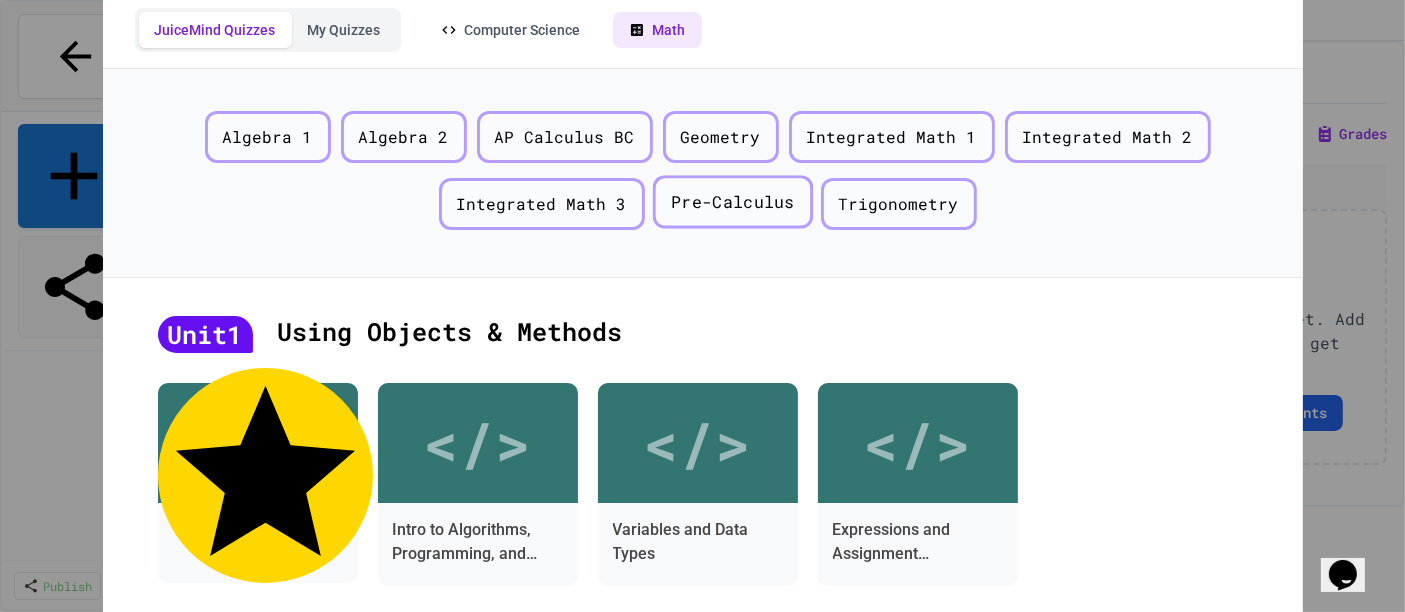 click on "Pre-Calculus" at bounding box center [733, 202] 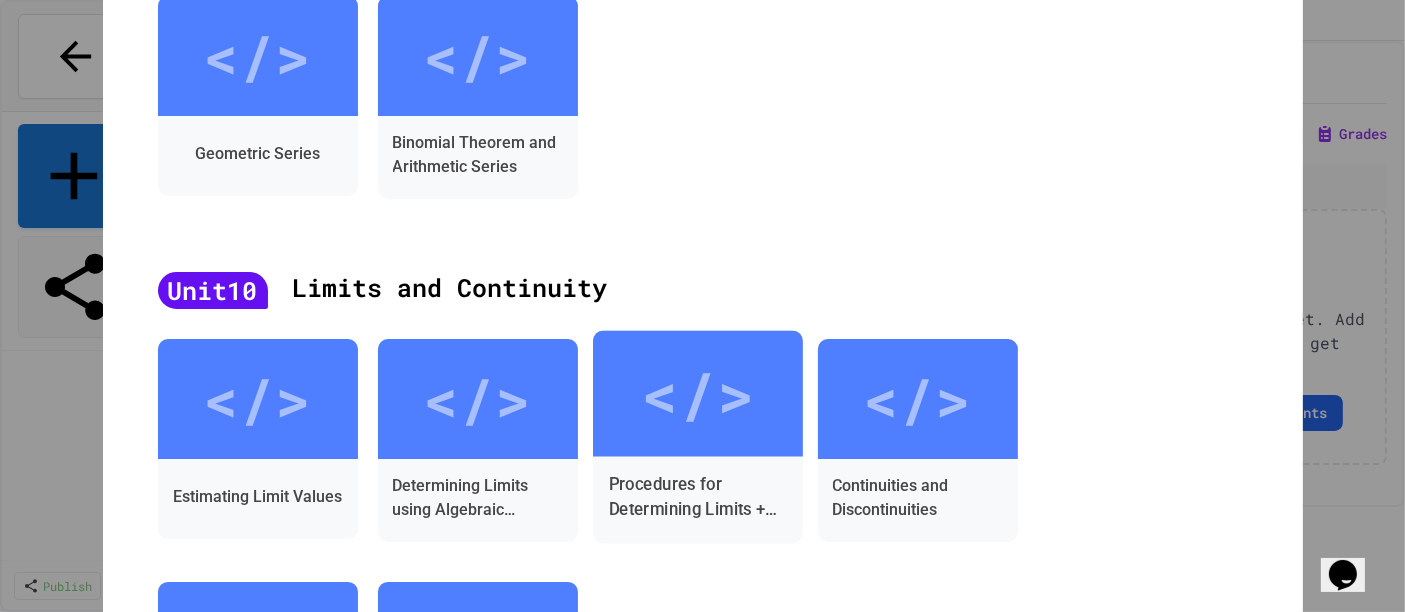 scroll, scrollTop: 3509, scrollLeft: 0, axis: vertical 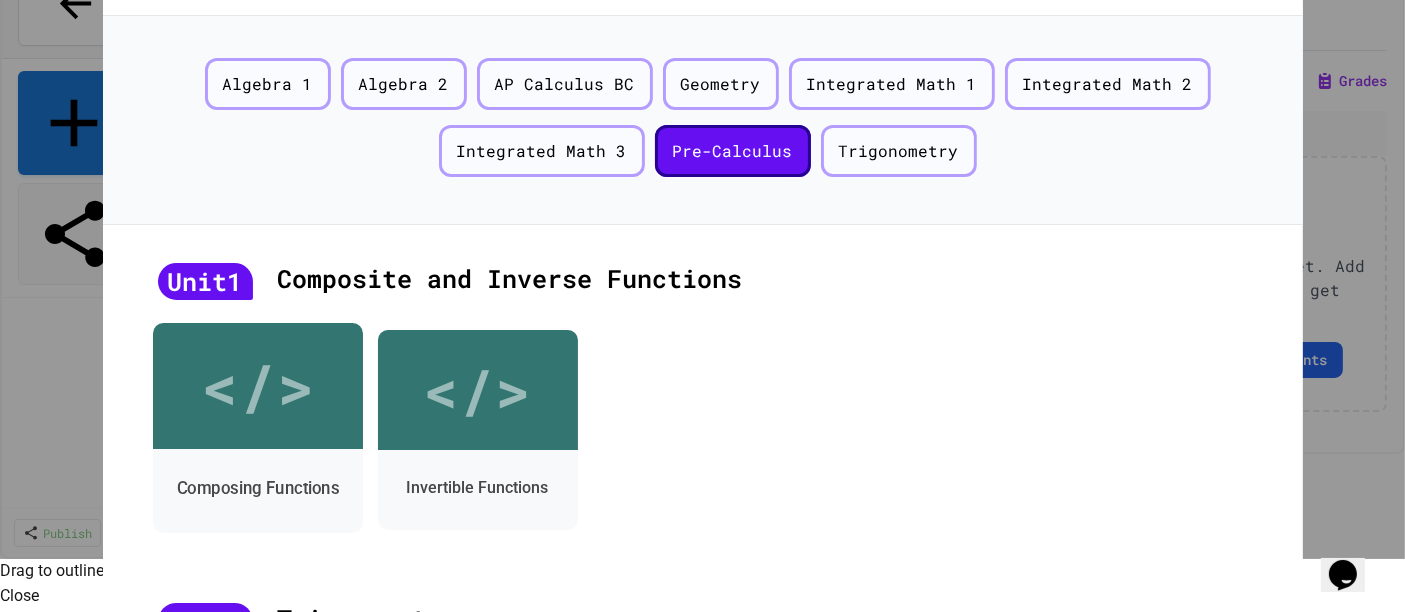 click on "</>" at bounding box center (257, 386) 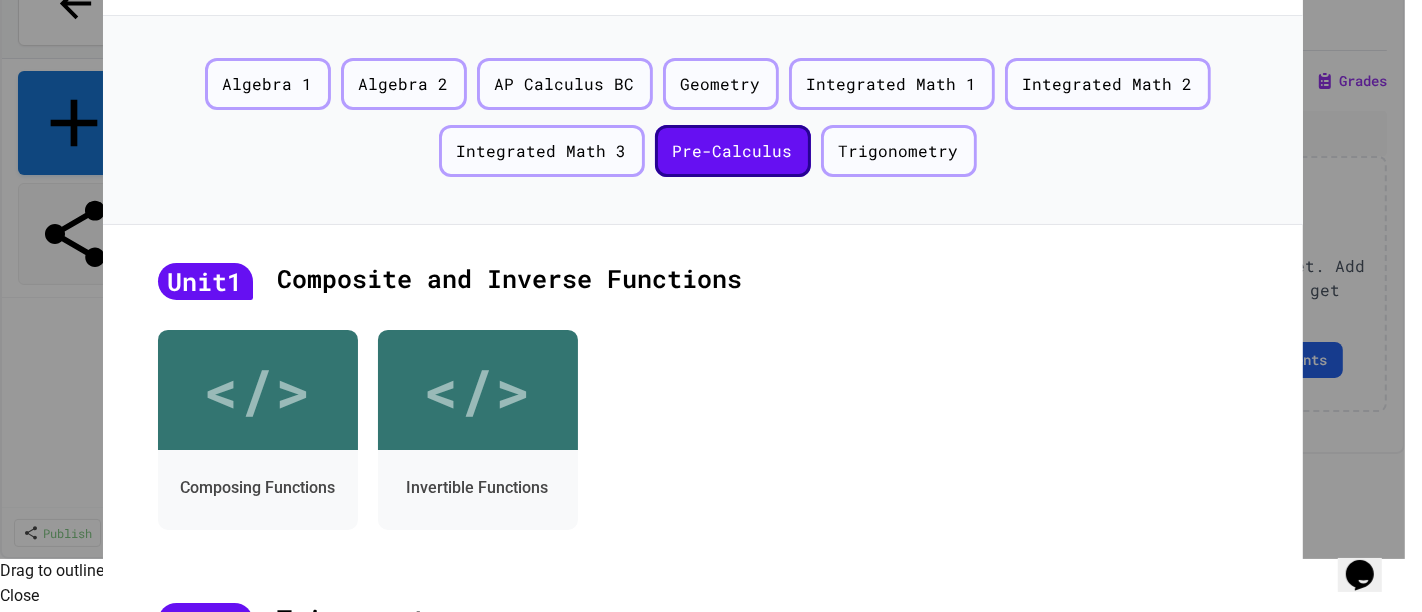 click on "Composing Functions" at bounding box center [692, 886] 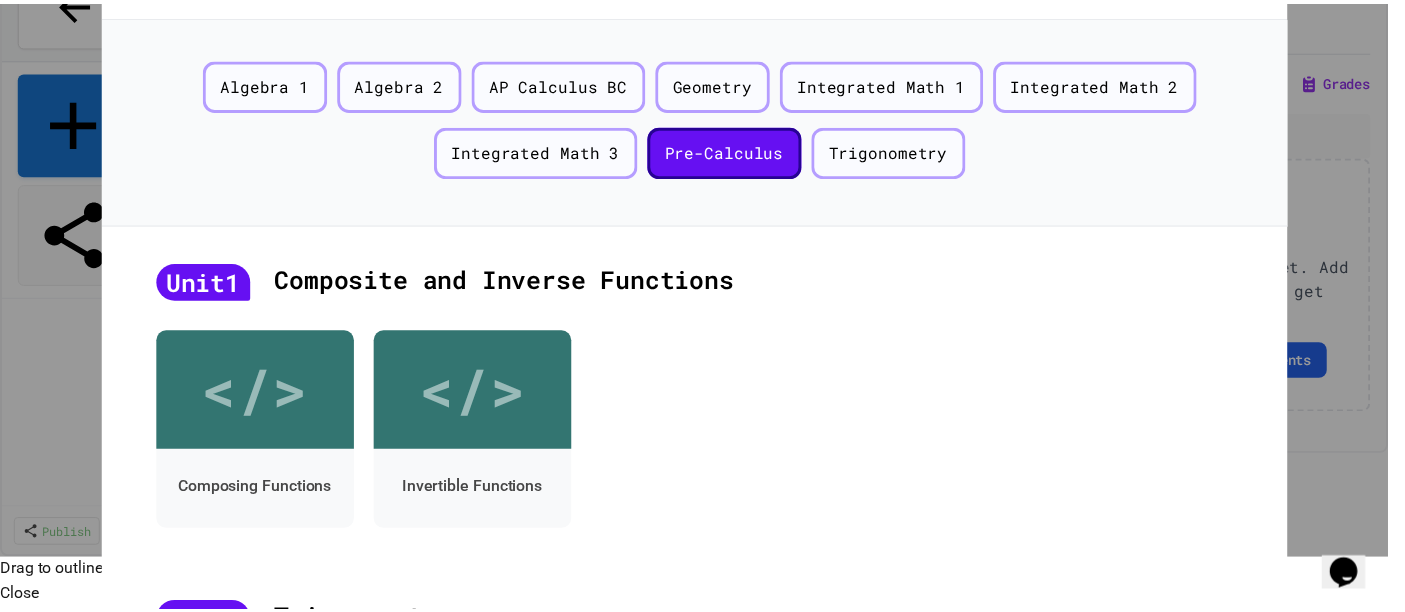 scroll, scrollTop: 723, scrollLeft: 0, axis: vertical 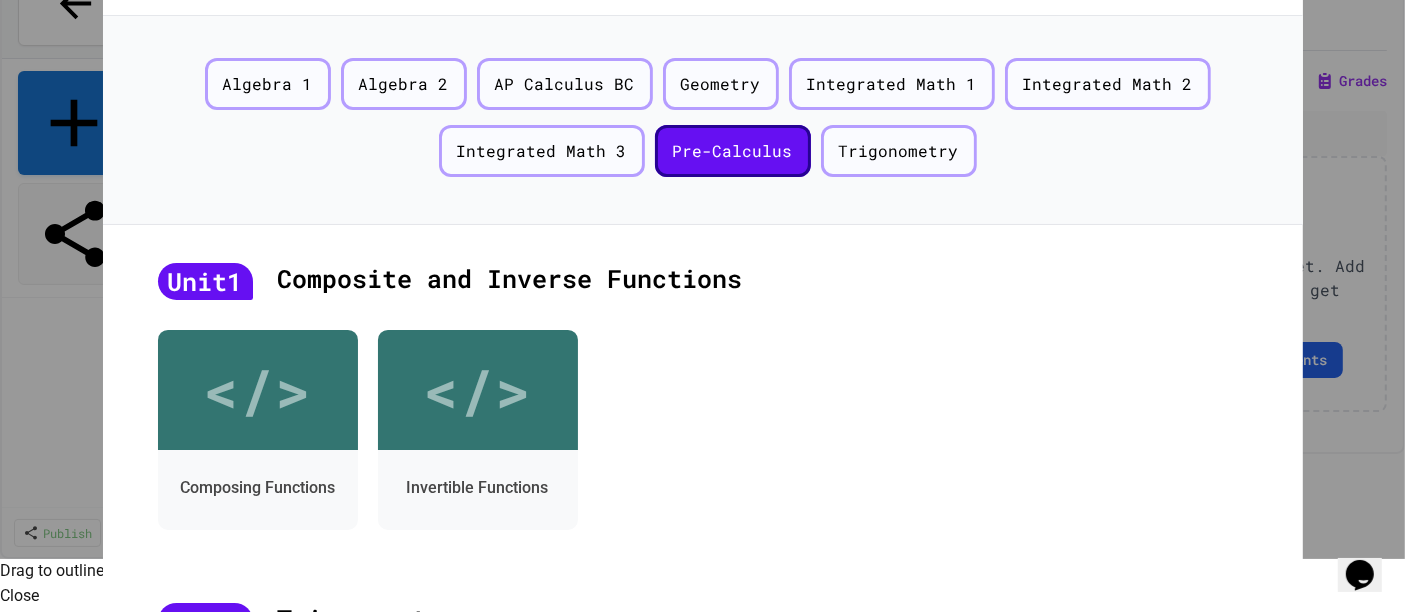 click 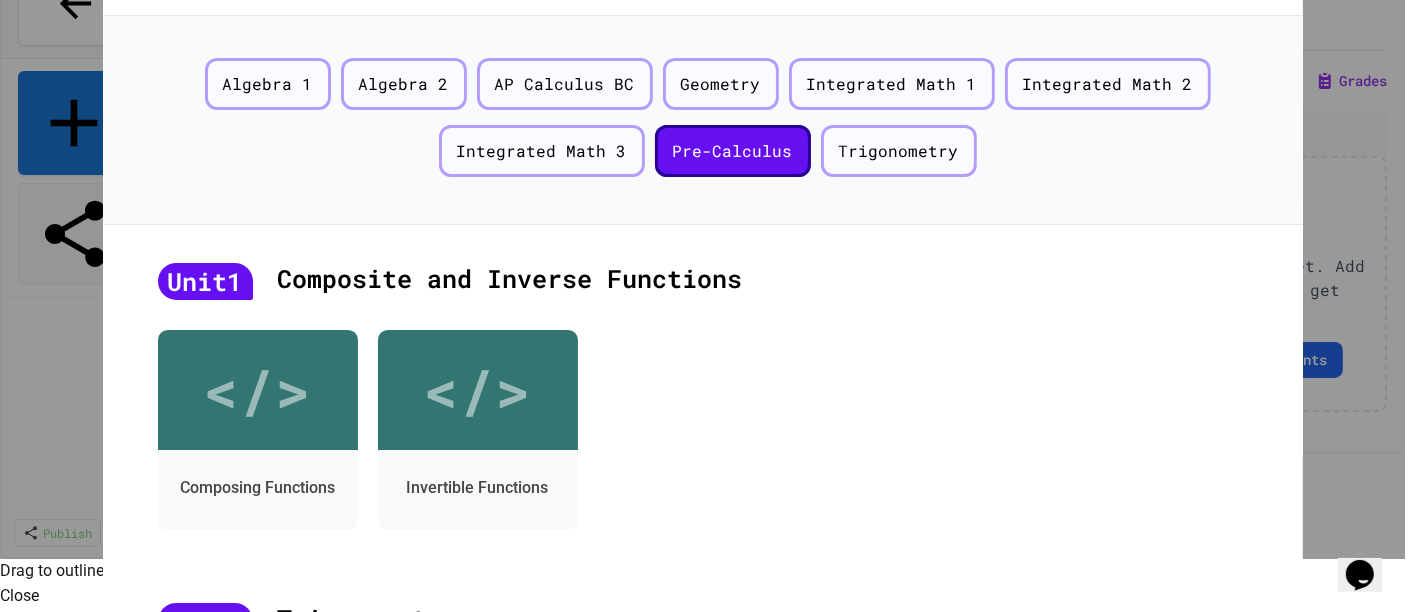 click 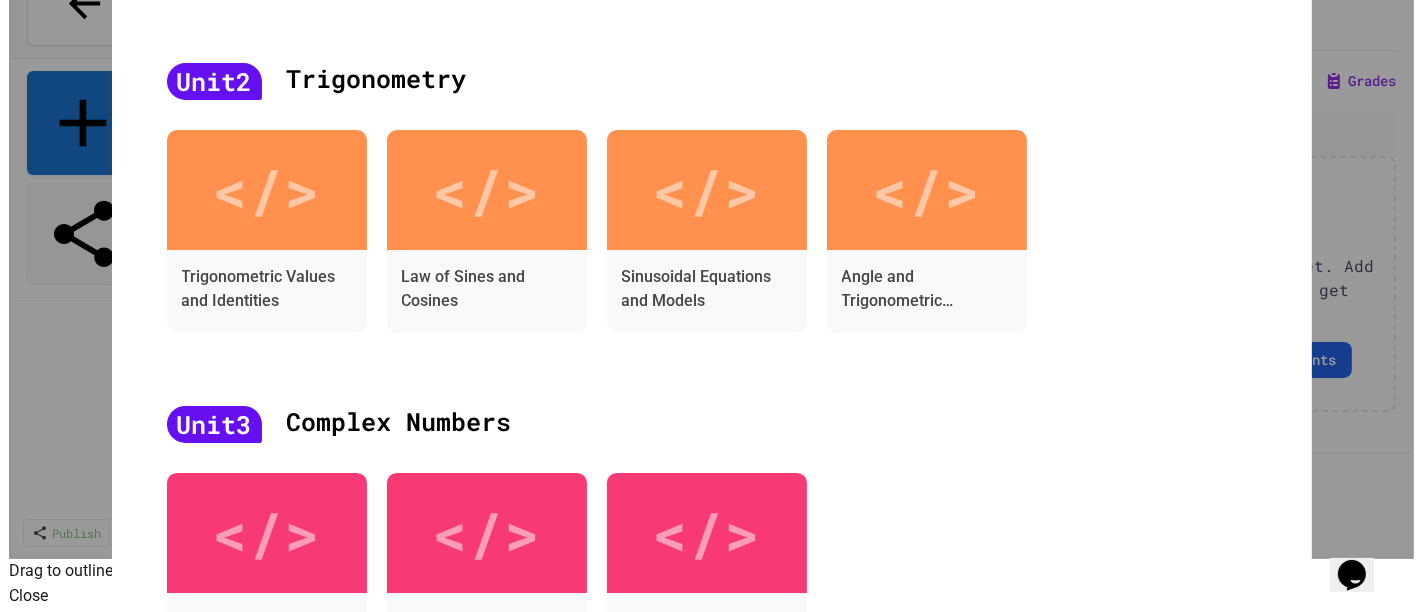 scroll, scrollTop: 541, scrollLeft: 0, axis: vertical 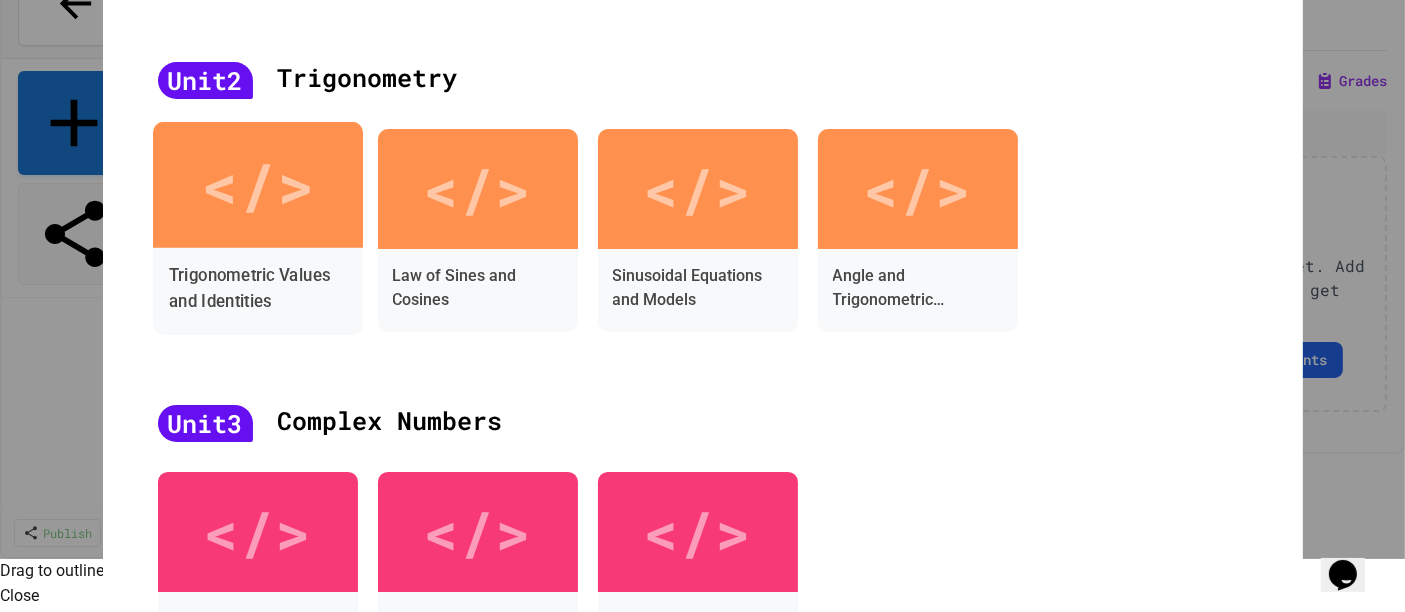 click on "Trigonometric Values and Identities" at bounding box center (257, 289) 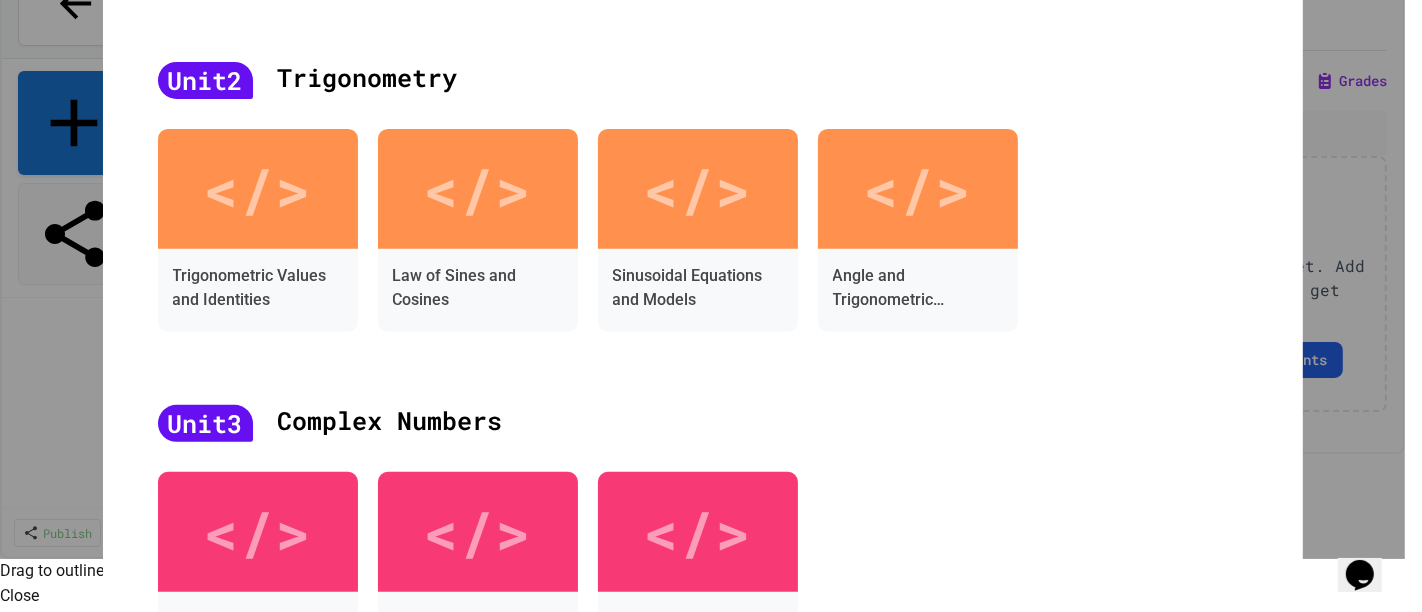 click on "Trigonometric values and identities" at bounding box center (692, 897) 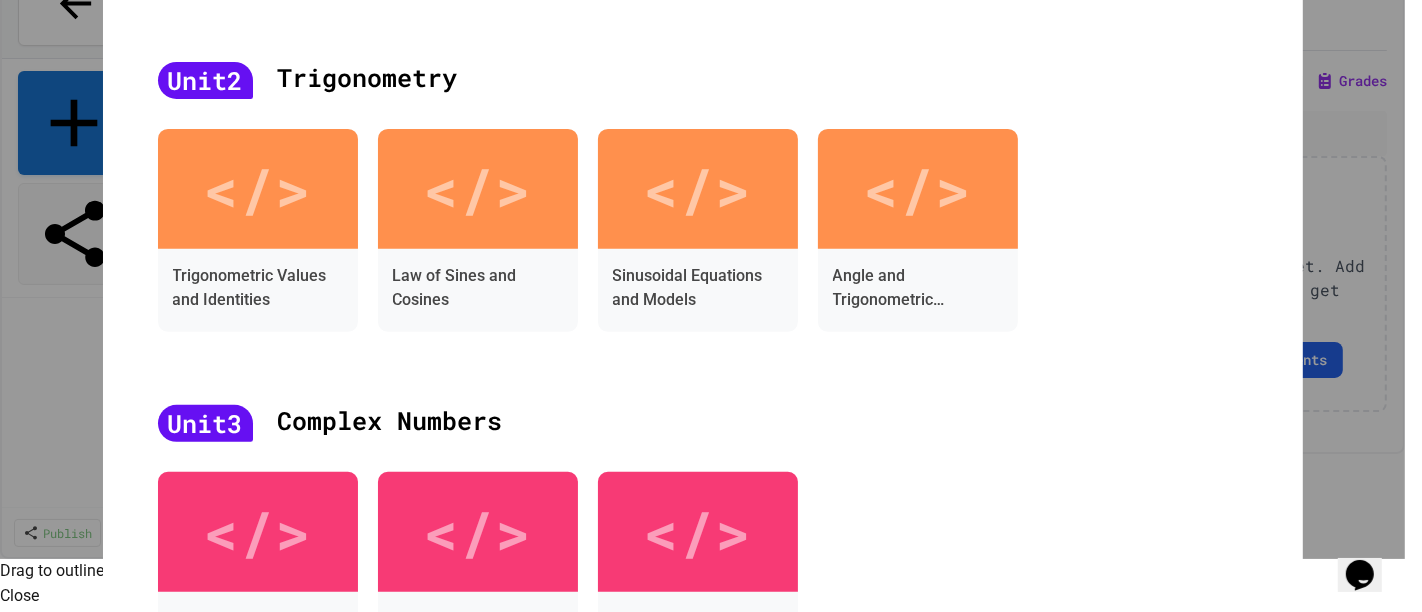 scroll, scrollTop: 681, scrollLeft: 0, axis: vertical 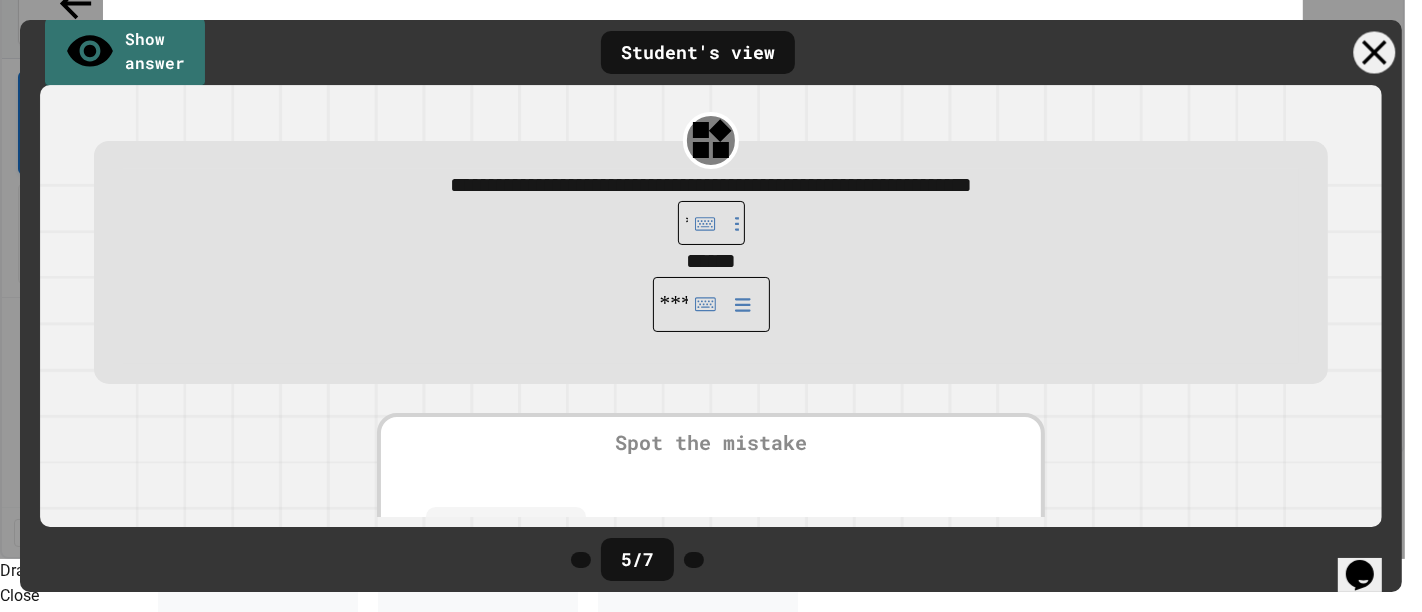 click 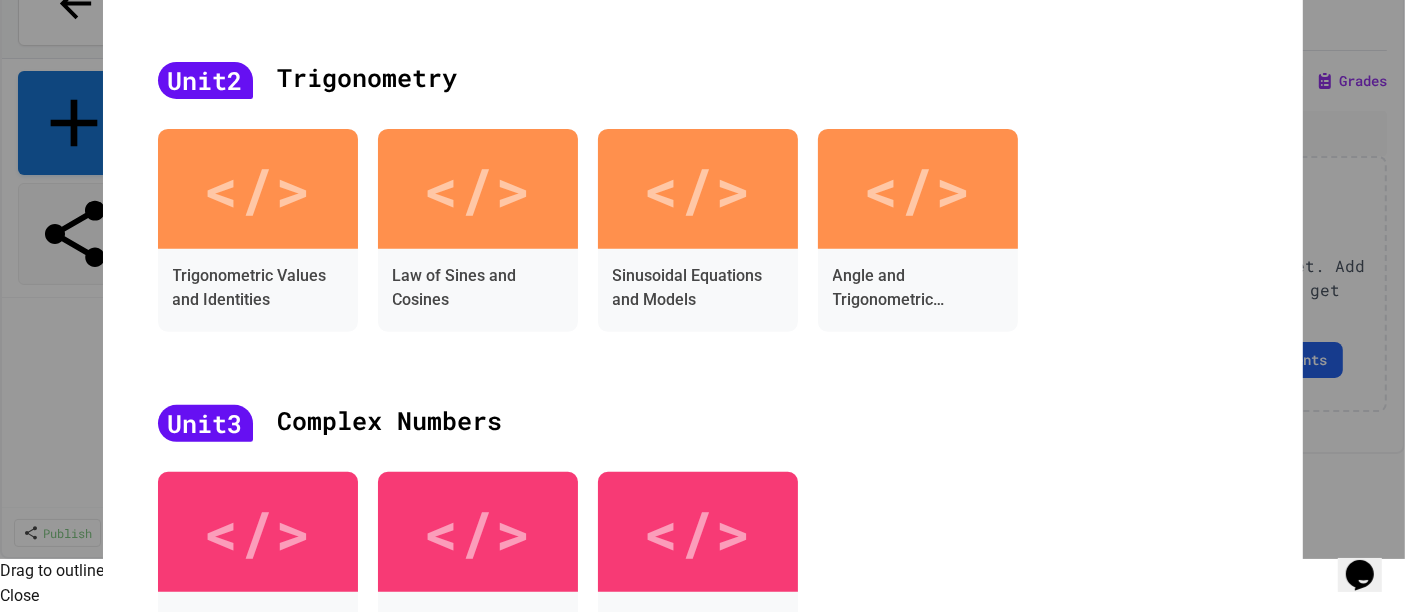 scroll, scrollTop: 0, scrollLeft: 0, axis: both 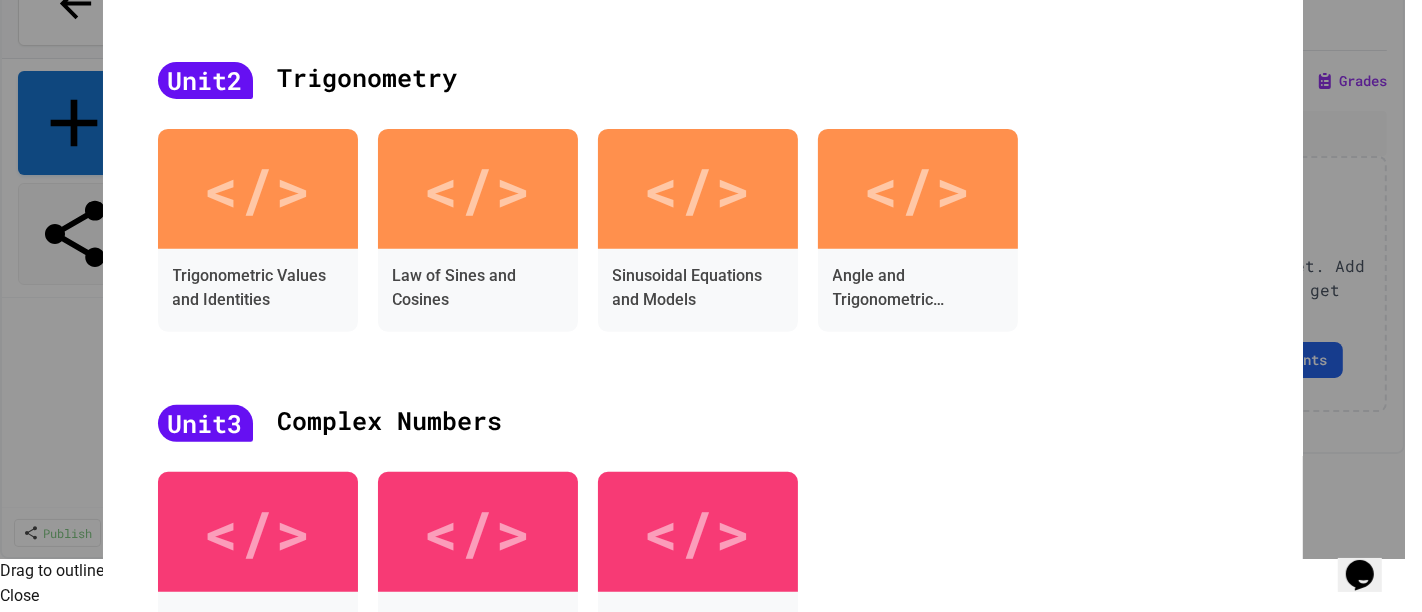 click 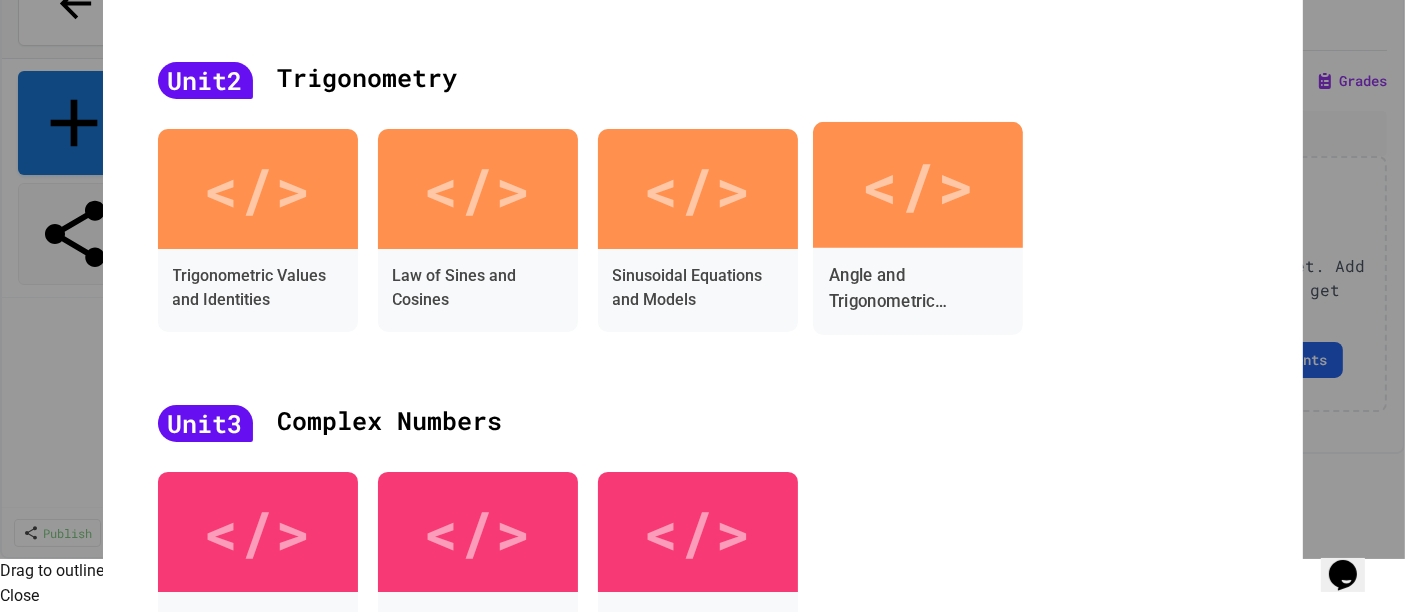 click on "Angle and Trigonometric Identities" at bounding box center (917, 289) 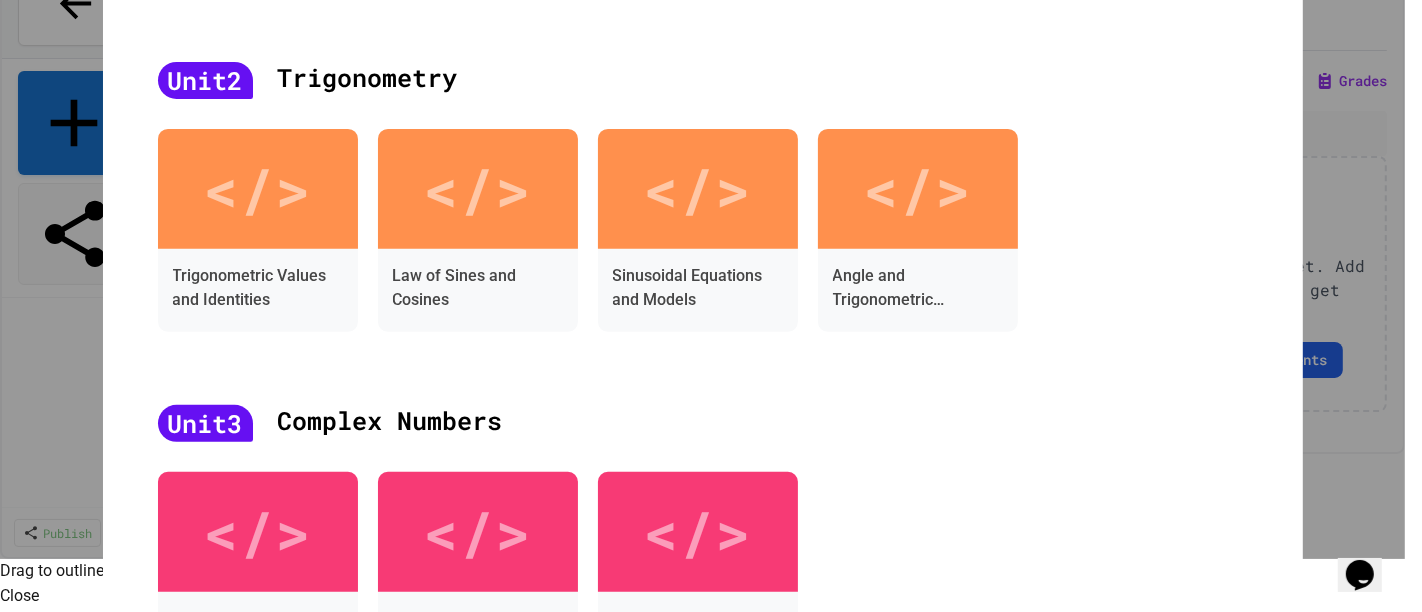 click on "Trigonometric identities" at bounding box center [692, 897] 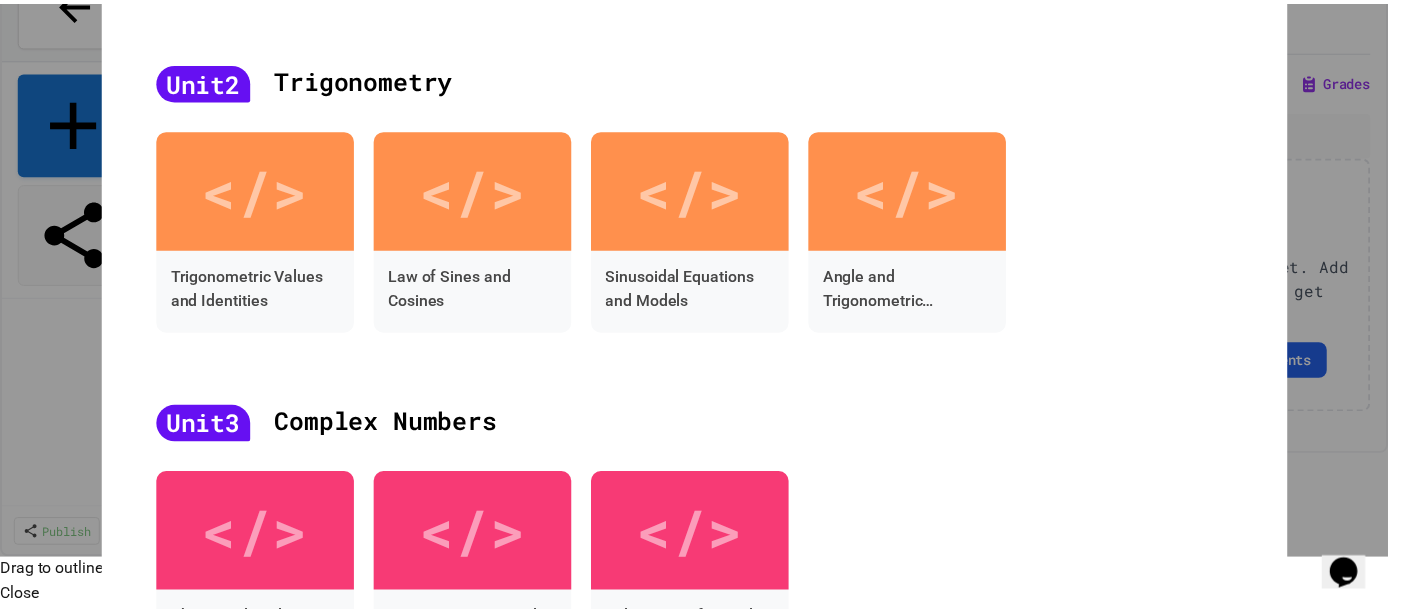 scroll, scrollTop: 813, scrollLeft: 0, axis: vertical 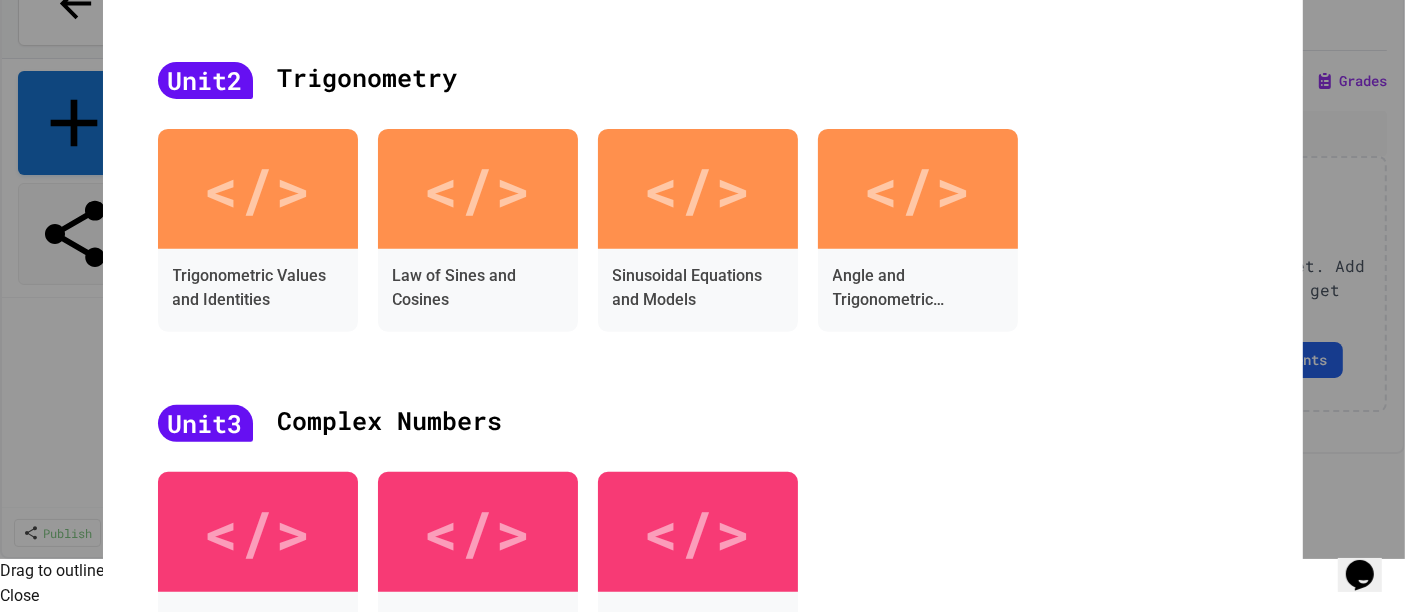 click 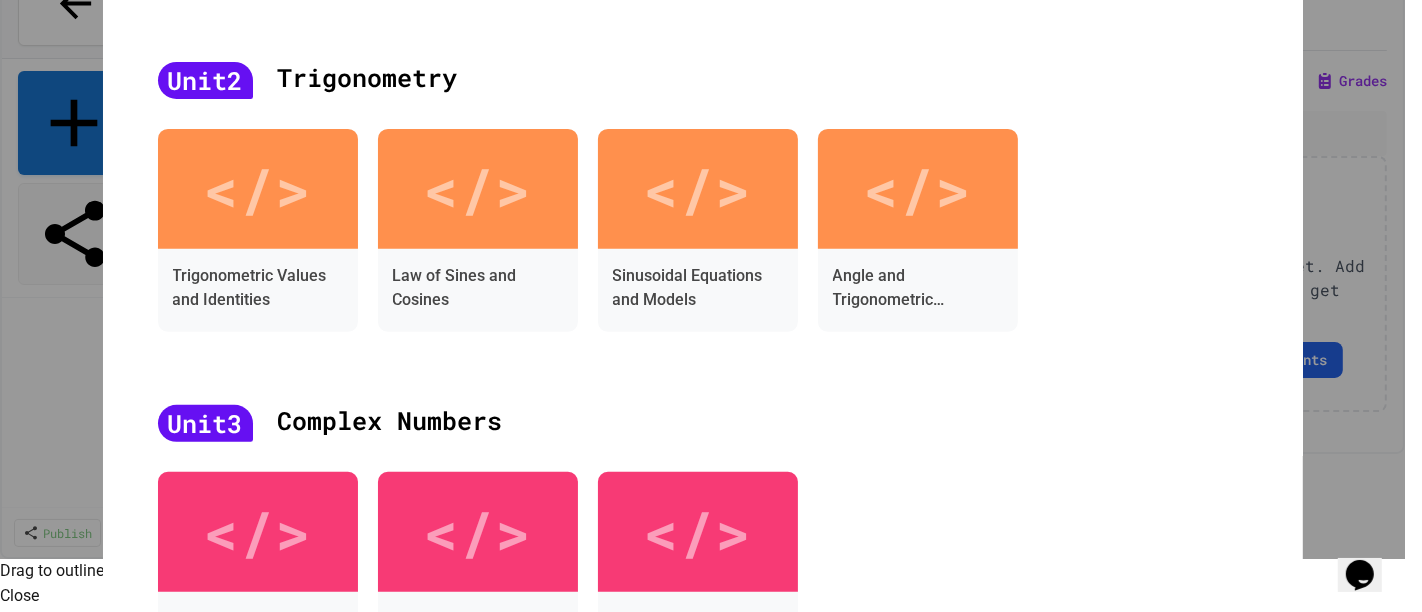 click 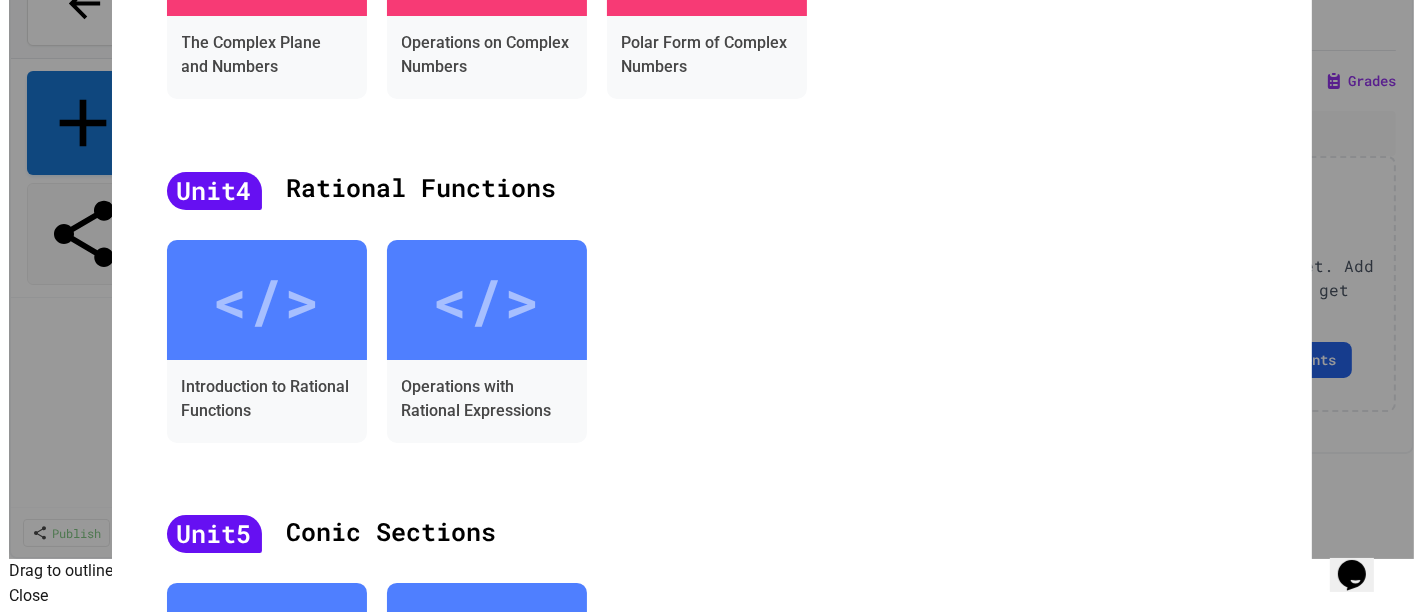 scroll, scrollTop: 1152, scrollLeft: 0, axis: vertical 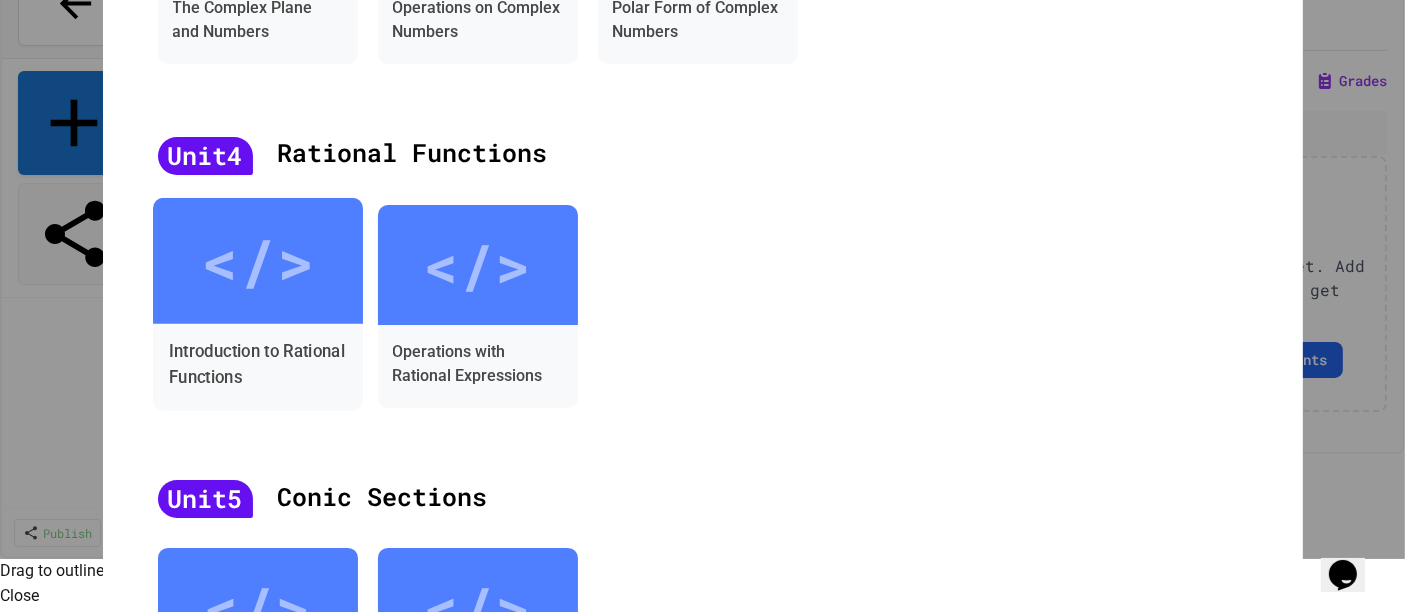 click on "Introduction to Rational Functions" at bounding box center [257, 364] 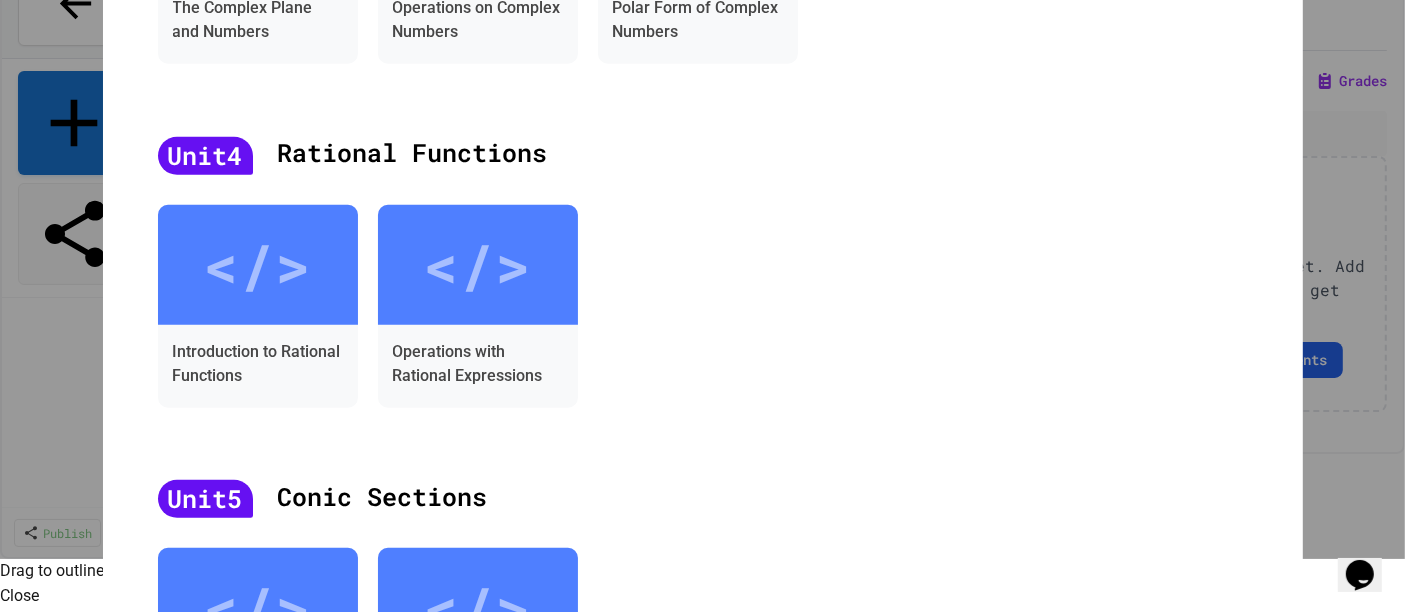 click on "</>" at bounding box center (693, 793) 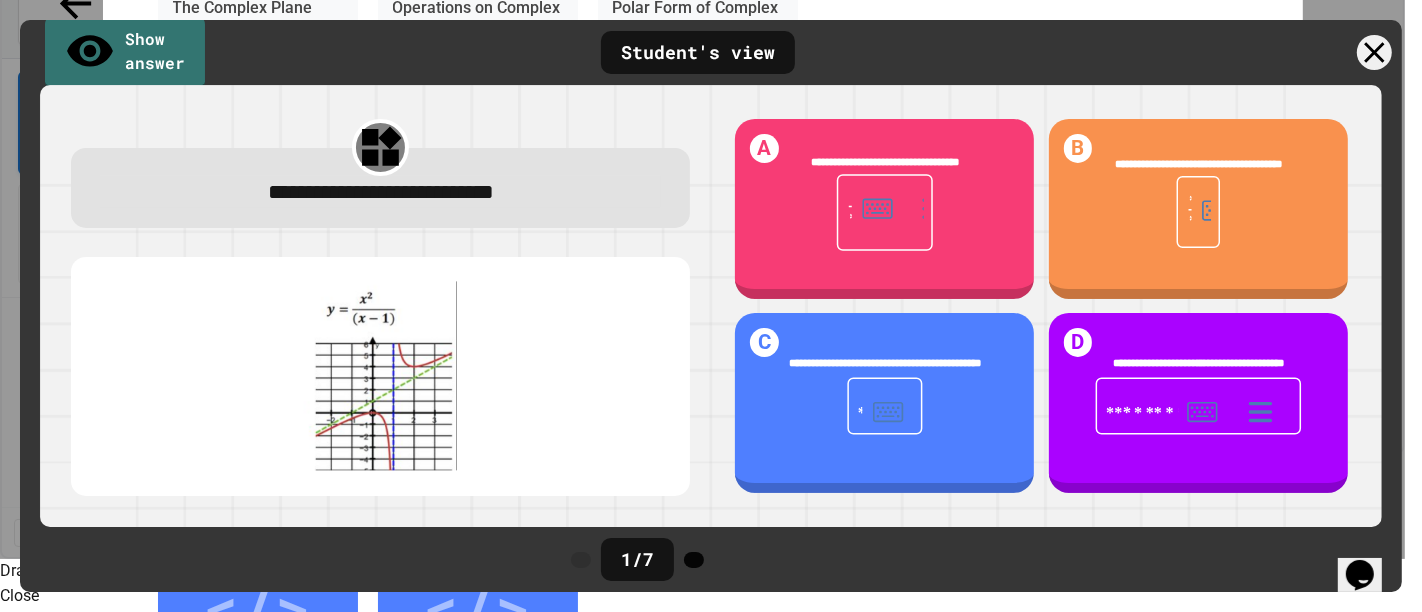 click at bounding box center [694, 560] 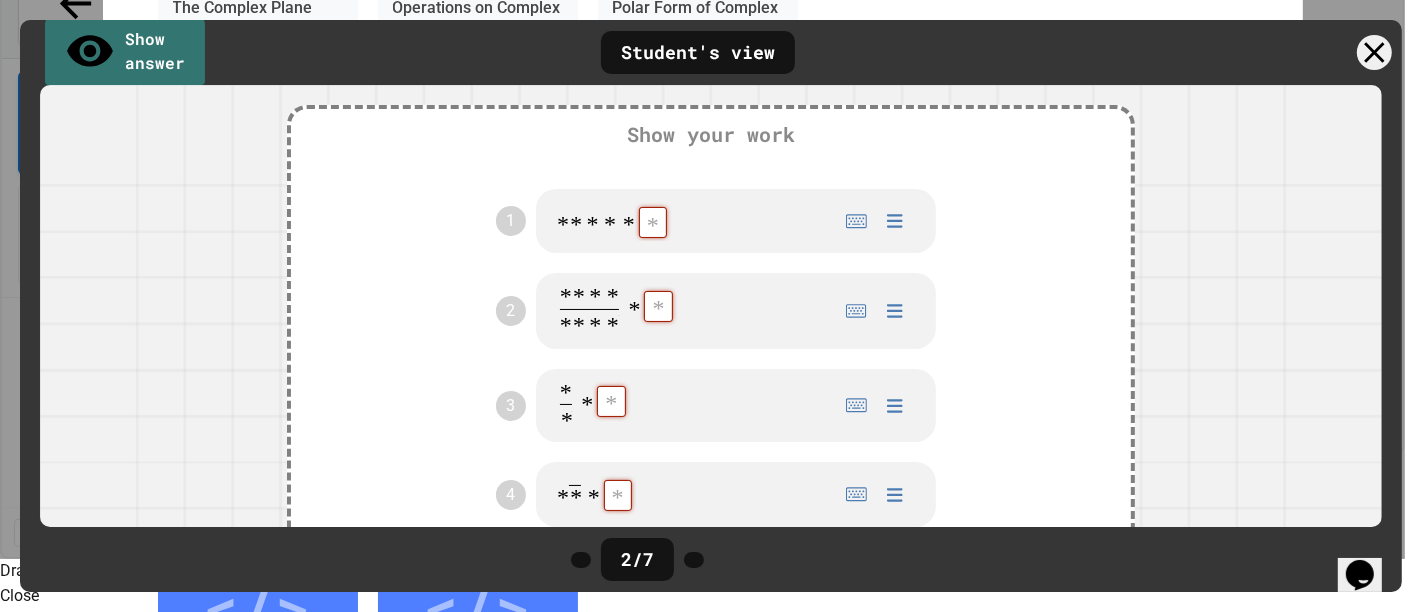 scroll, scrollTop: 141, scrollLeft: 0, axis: vertical 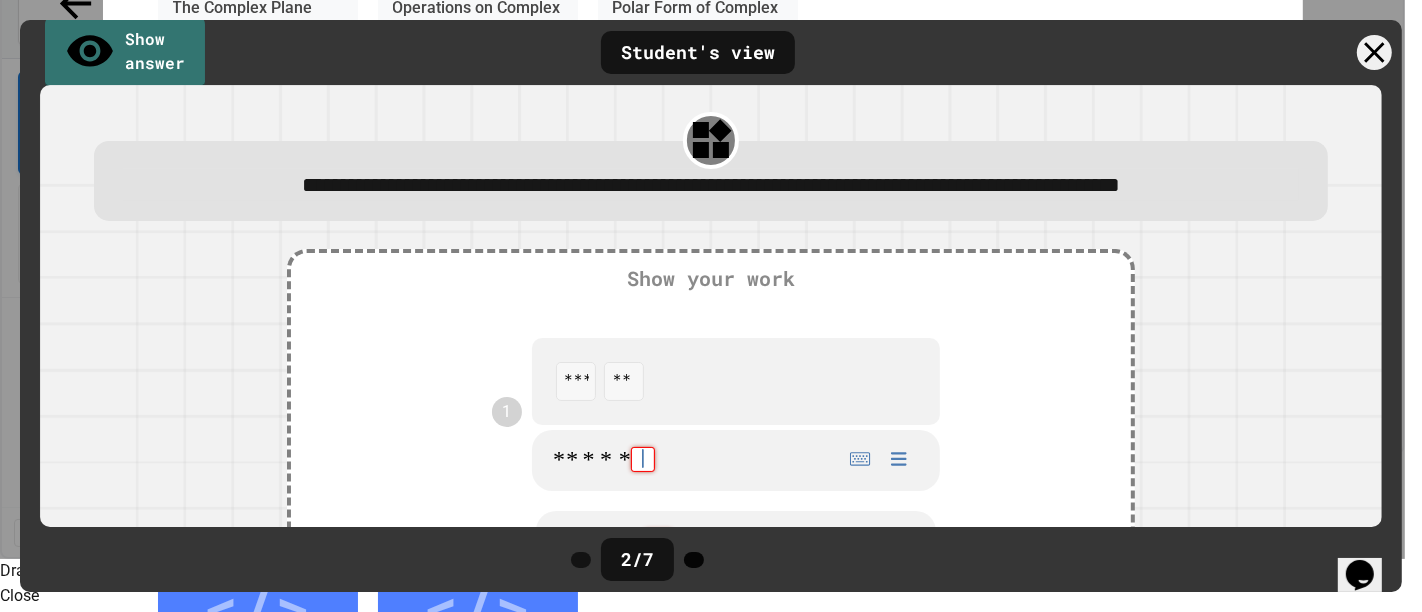 type on "**********" 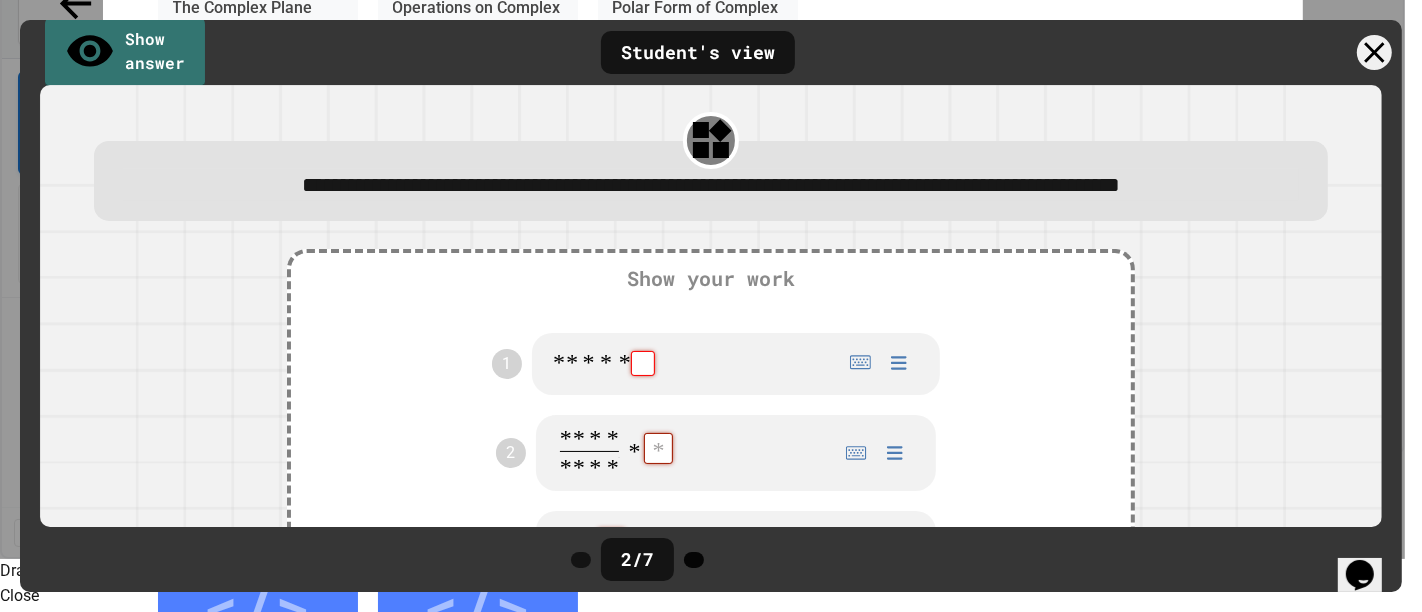 click 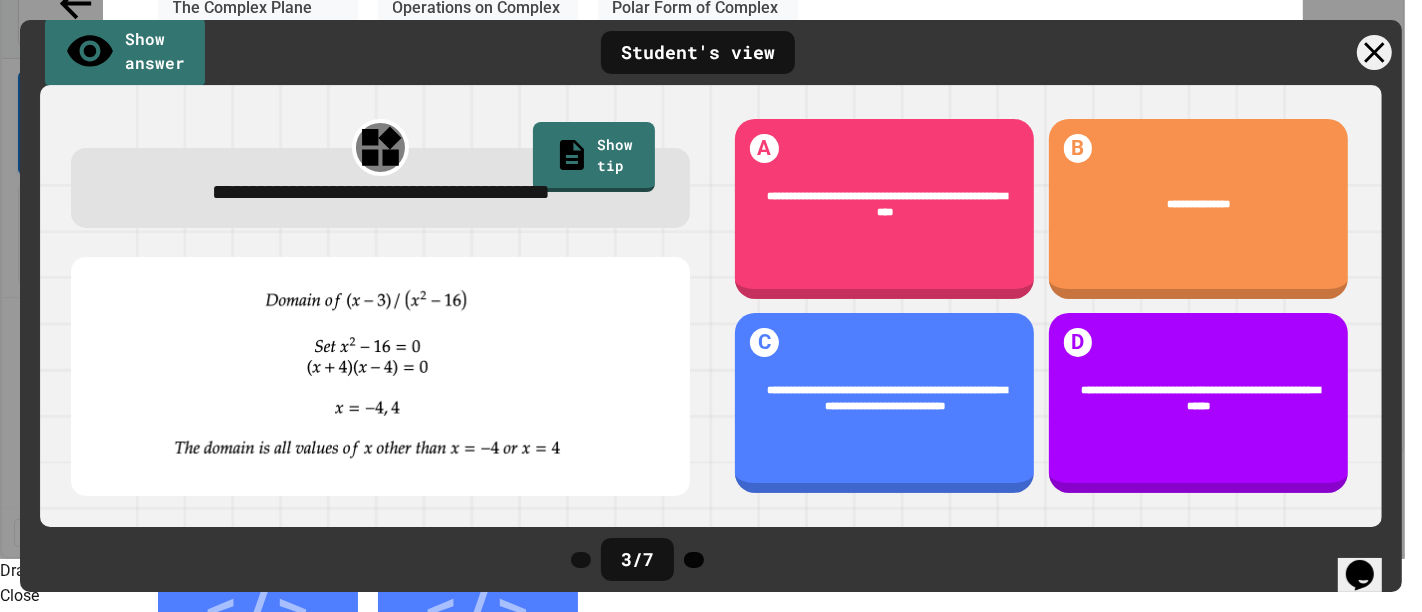 click 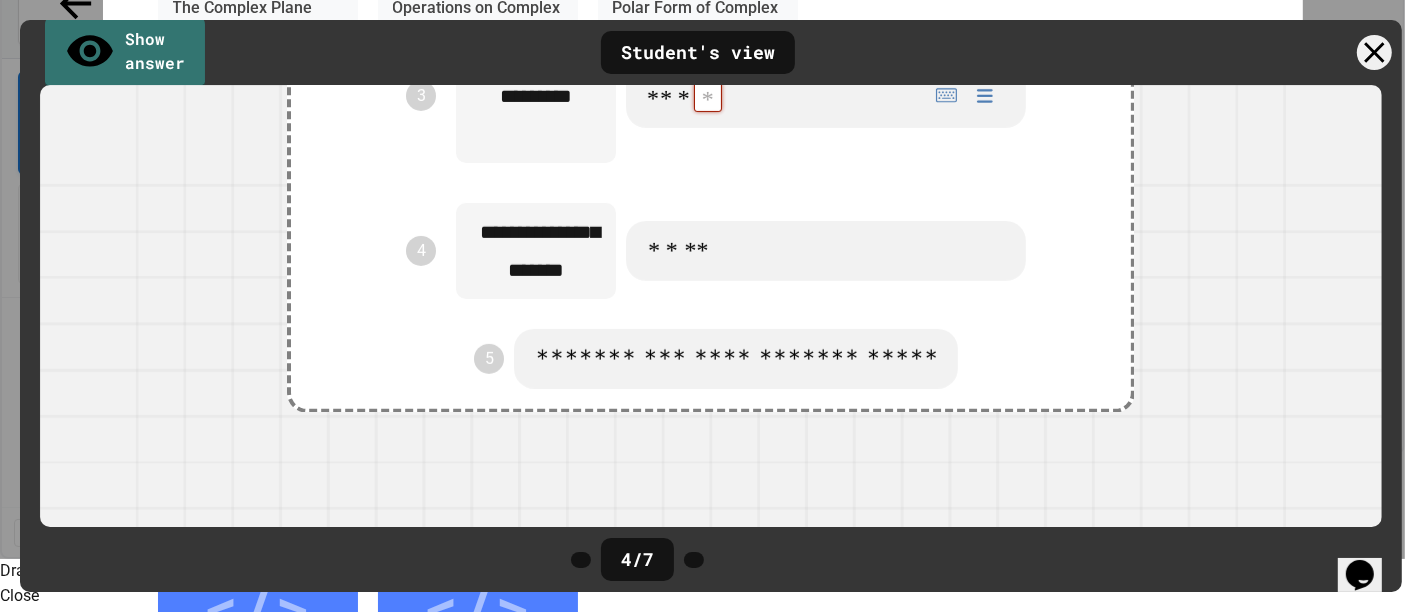 scroll, scrollTop: 786, scrollLeft: 0, axis: vertical 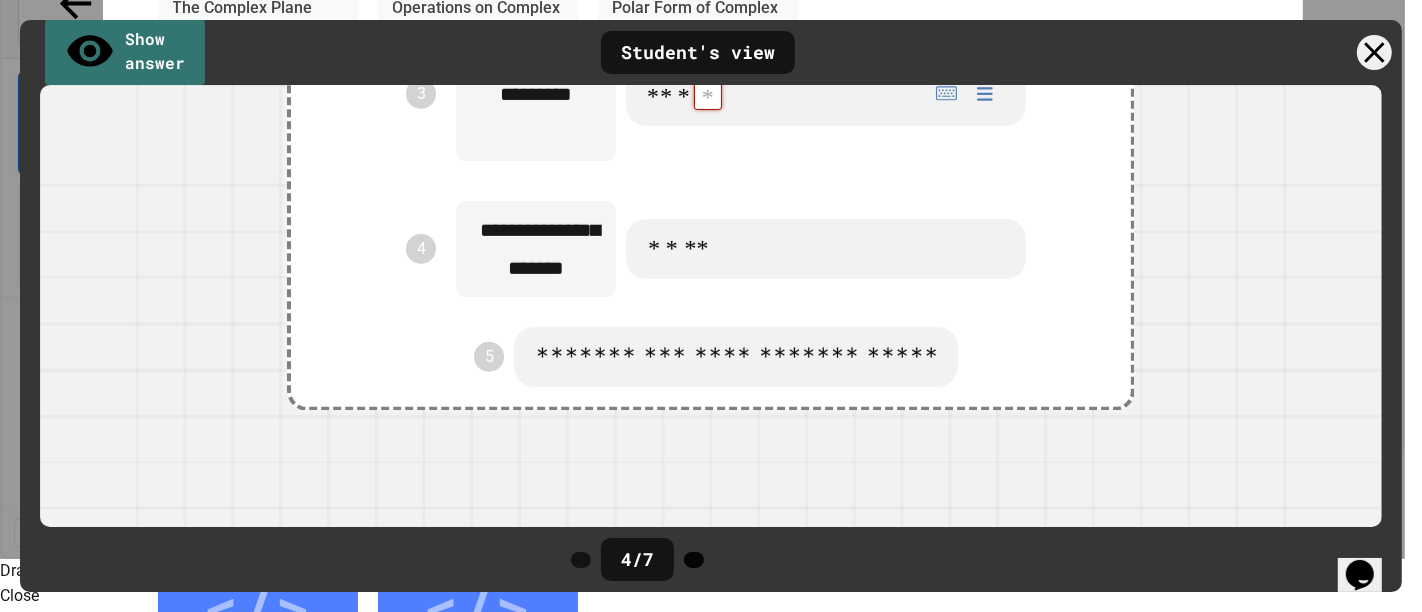 click 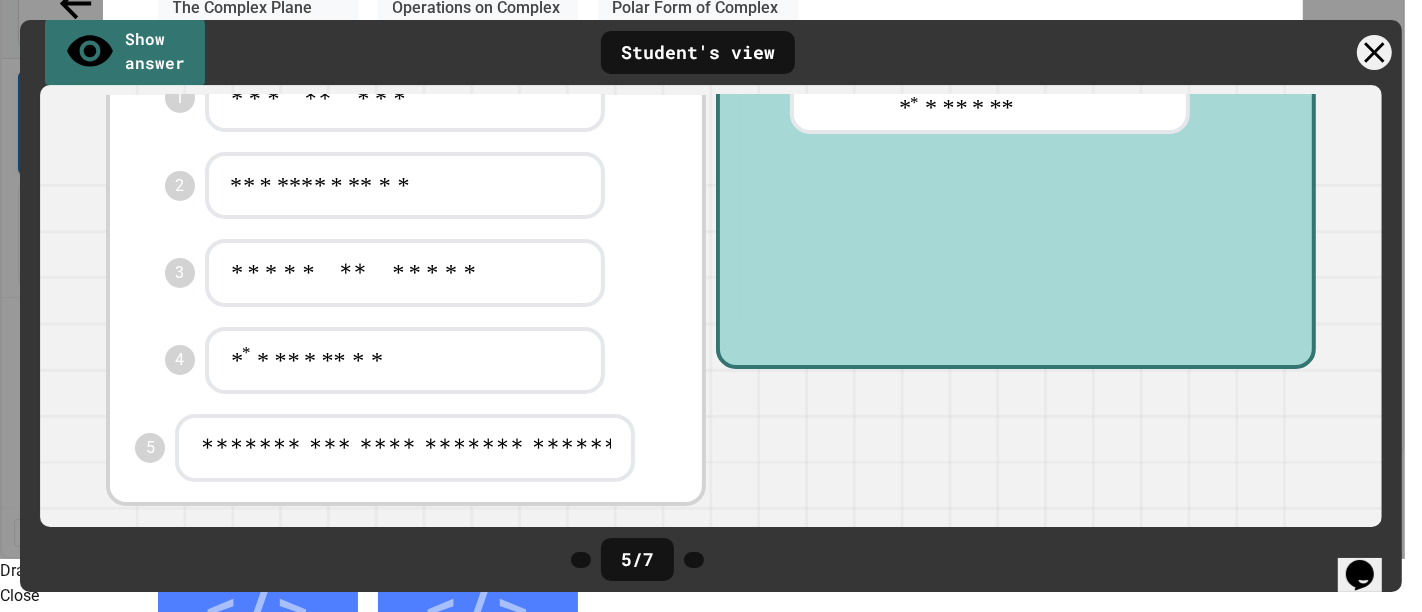 scroll, scrollTop: 385, scrollLeft: 0, axis: vertical 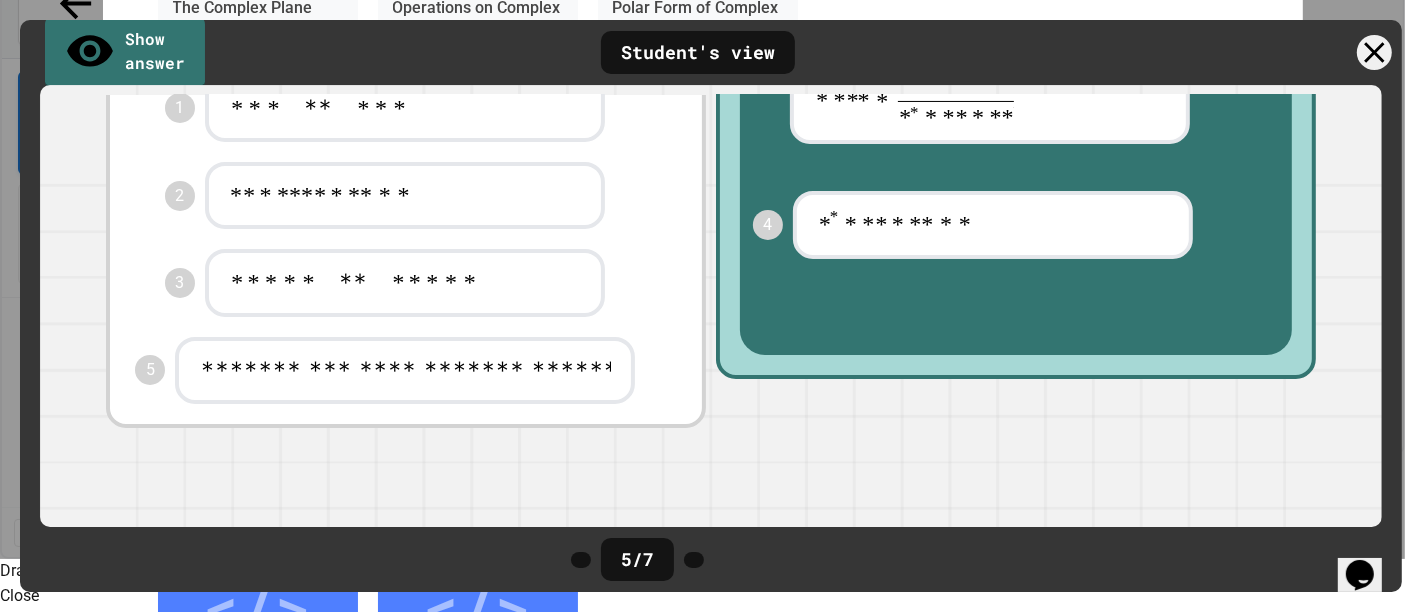 drag, startPoint x: 494, startPoint y: 415, endPoint x: 1099, endPoint y: 227, distance: 633.5369 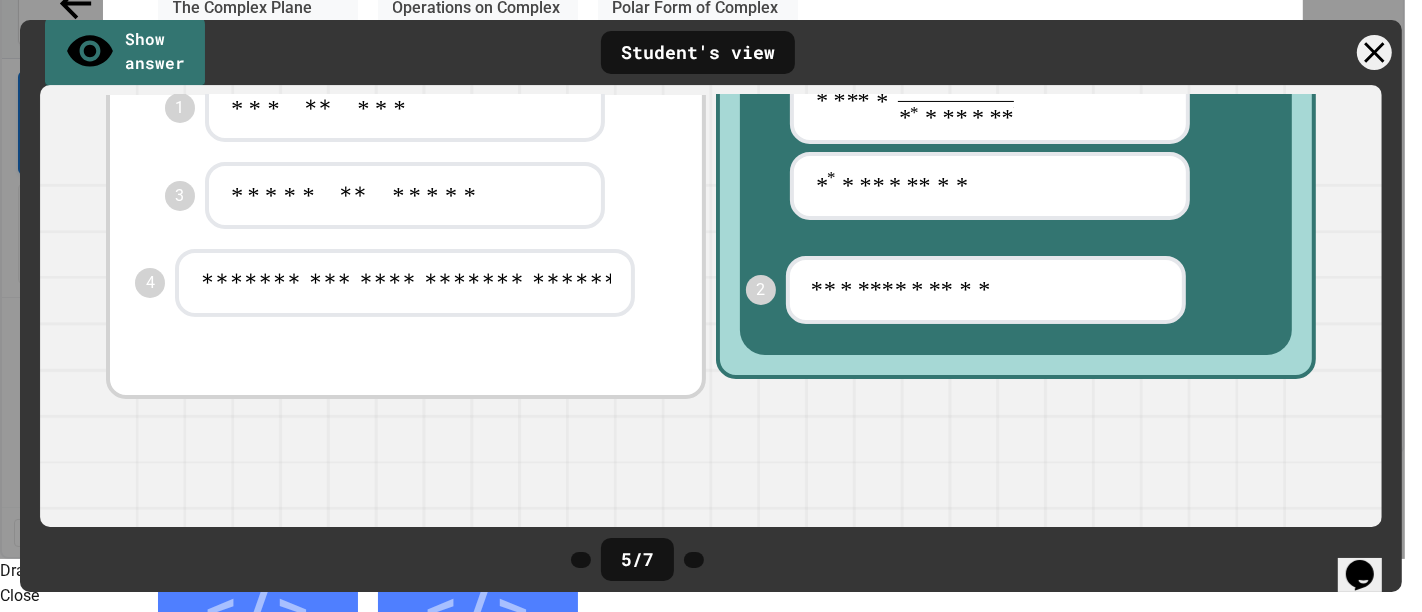drag, startPoint x: 462, startPoint y: 235, endPoint x: 1065, endPoint y: 284, distance: 604.9876 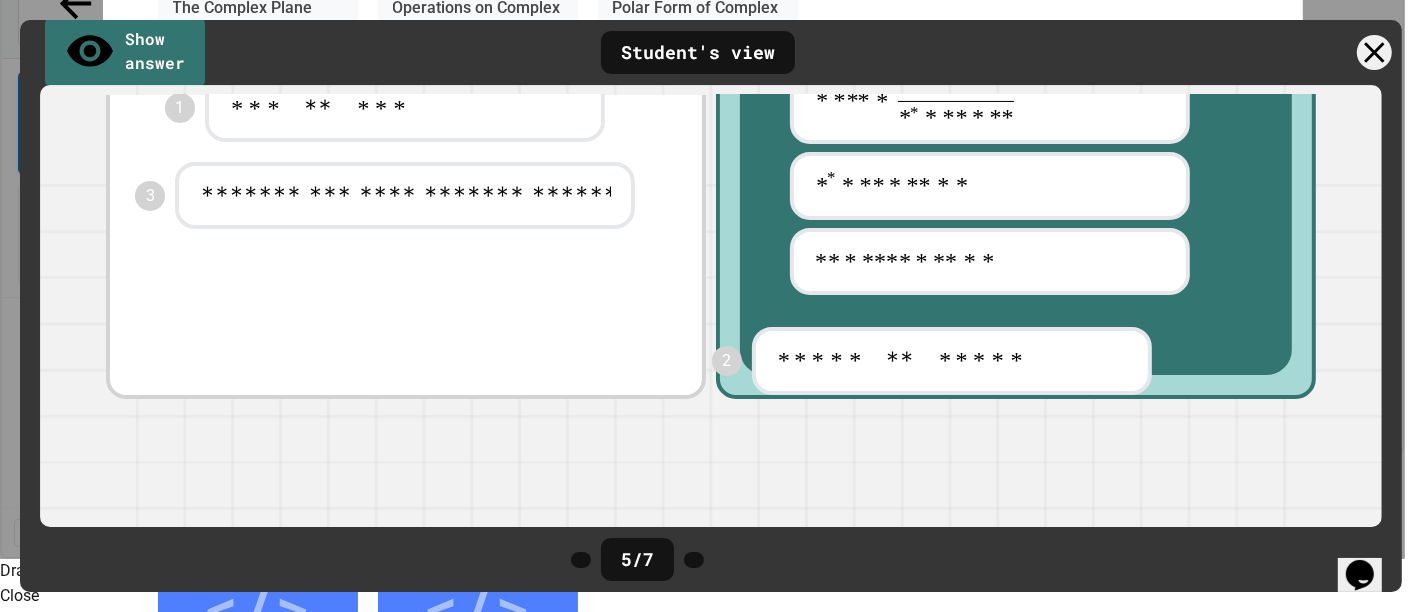 drag, startPoint x: 405, startPoint y: 249, endPoint x: 963, endPoint y: 374, distance: 571.8295 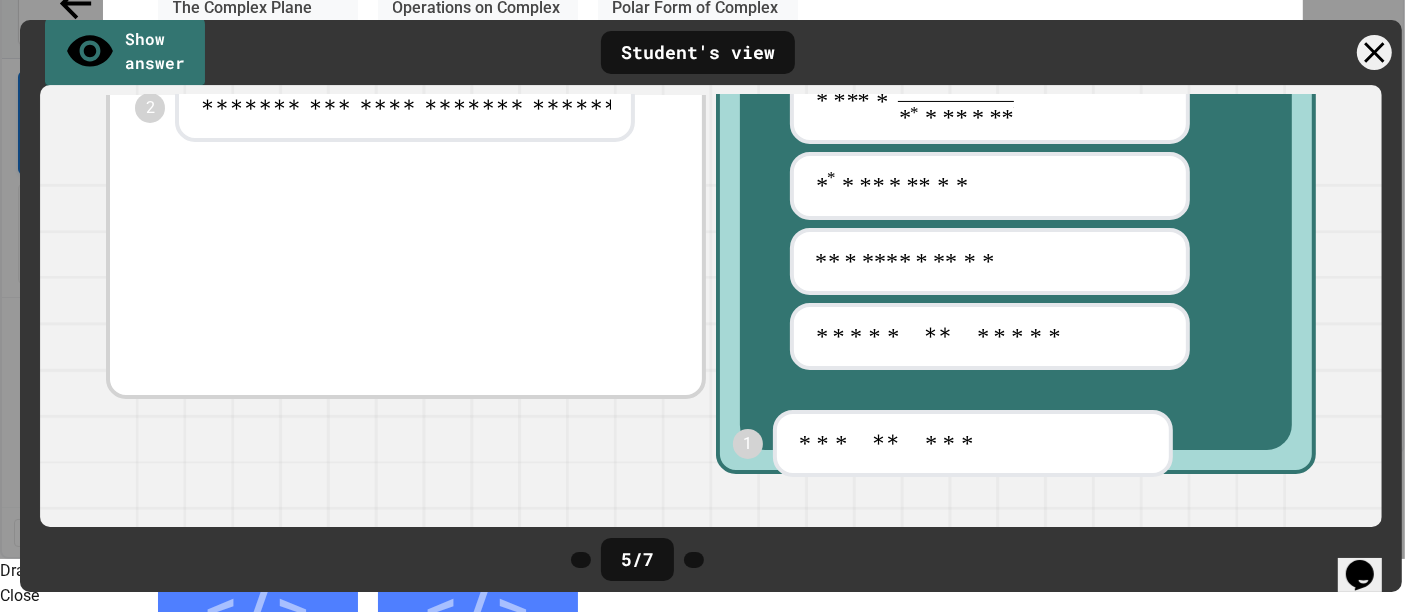 drag, startPoint x: 374, startPoint y: 168, endPoint x: 960, endPoint y: 464, distance: 656.515 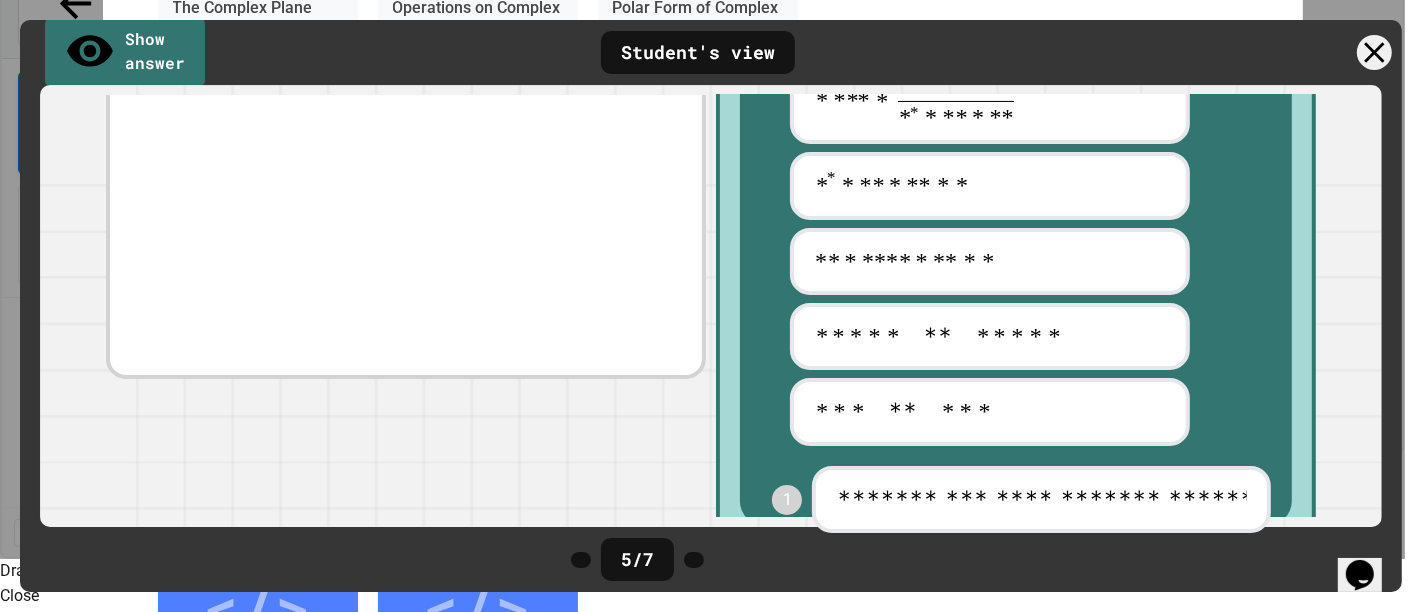 drag, startPoint x: 541, startPoint y: 149, endPoint x: 1199, endPoint y: 512, distance: 751.4872 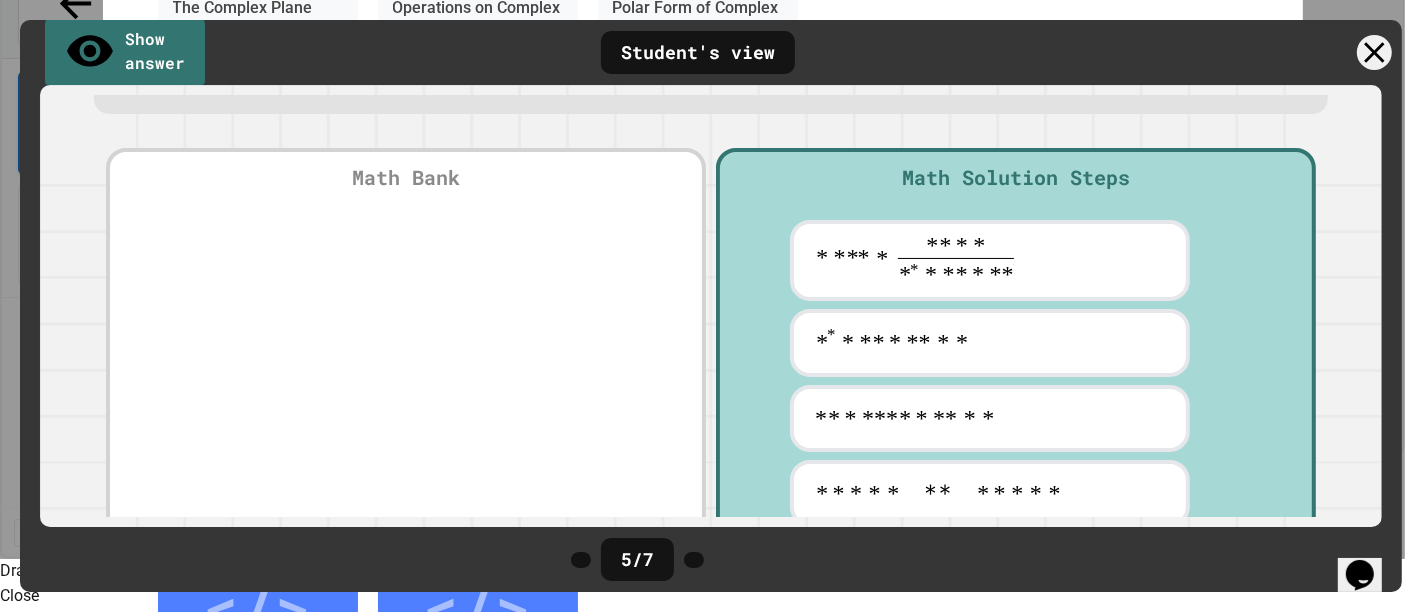 scroll, scrollTop: 0, scrollLeft: 0, axis: both 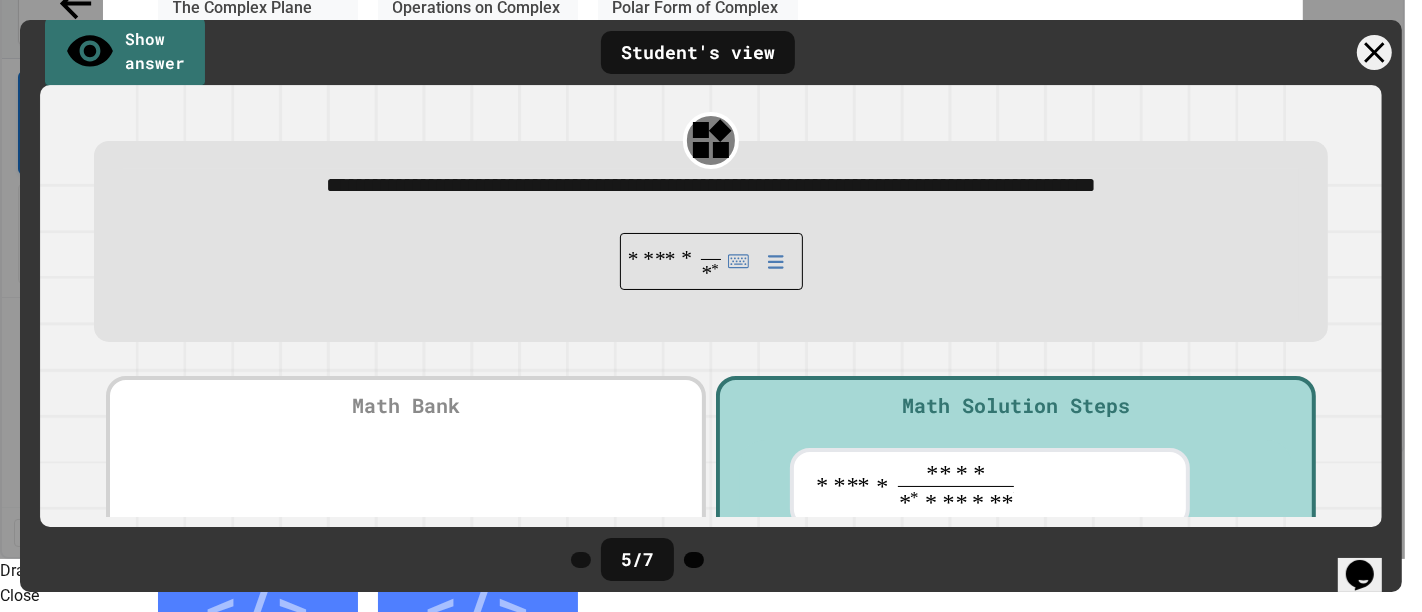 click 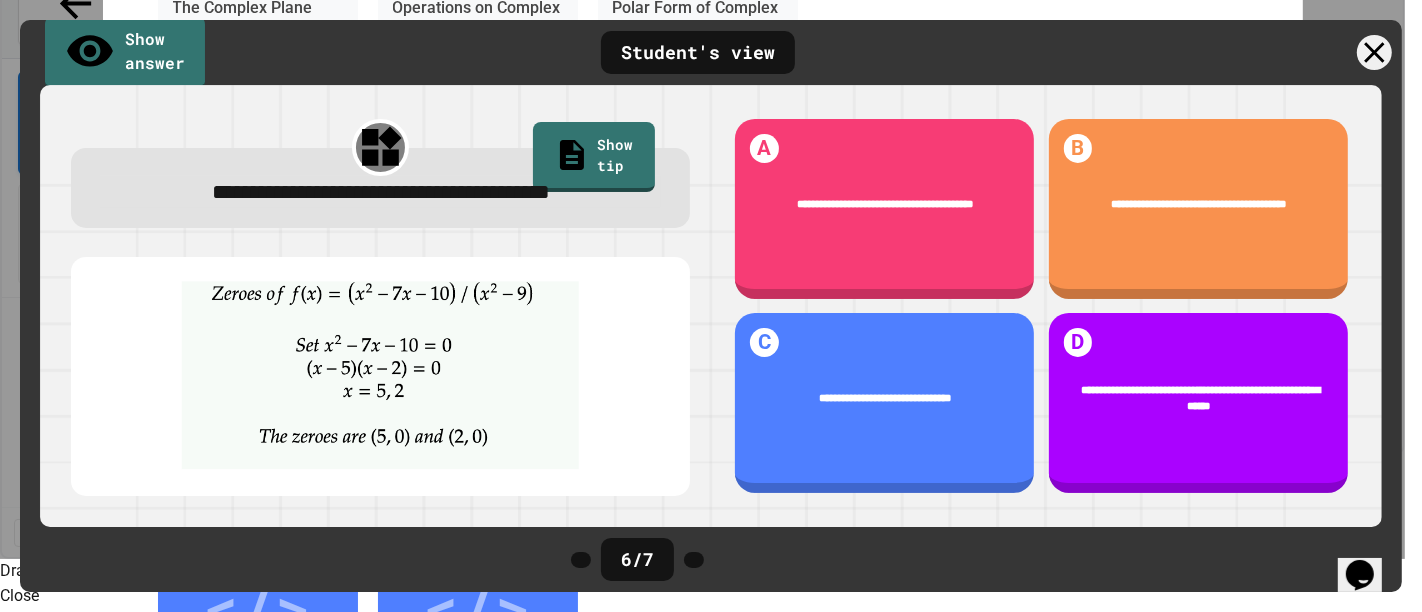 click 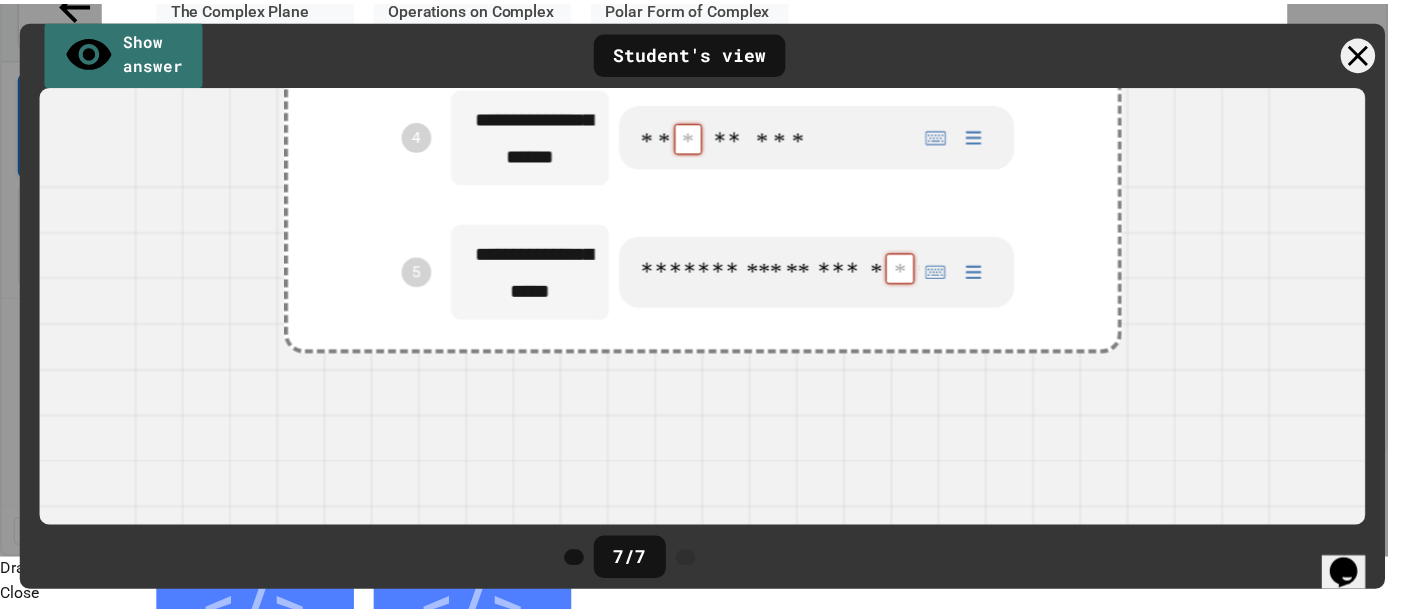 scroll, scrollTop: 0, scrollLeft: 0, axis: both 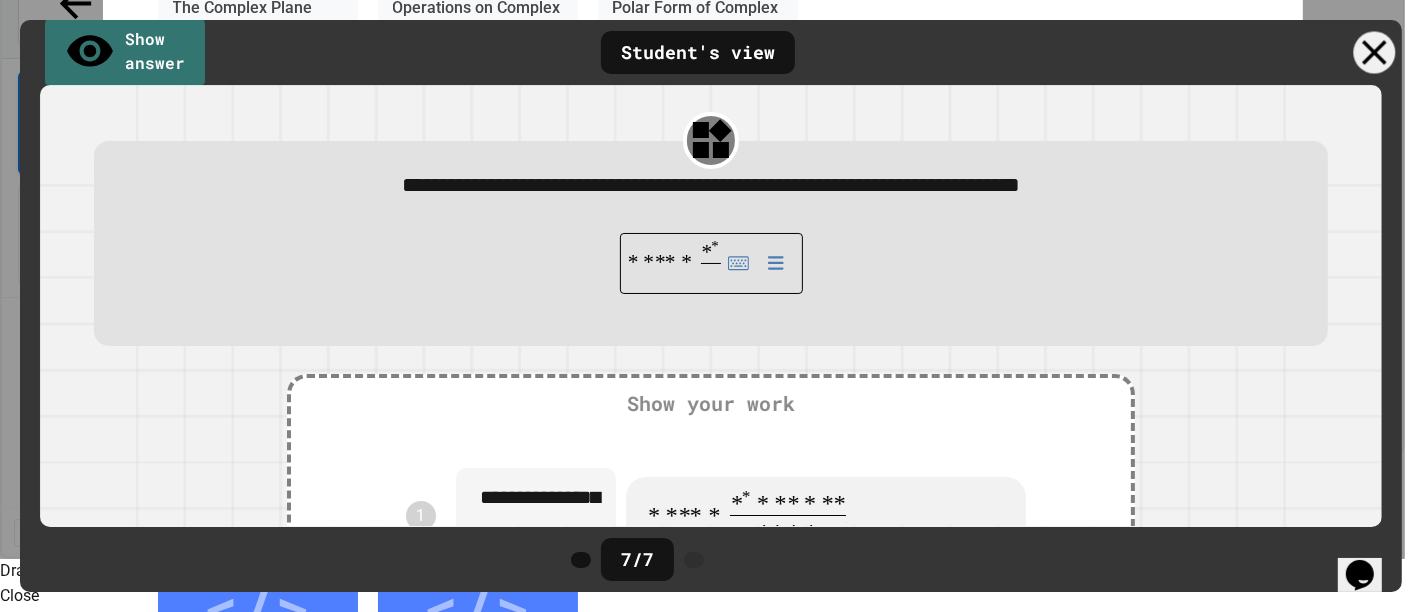 click 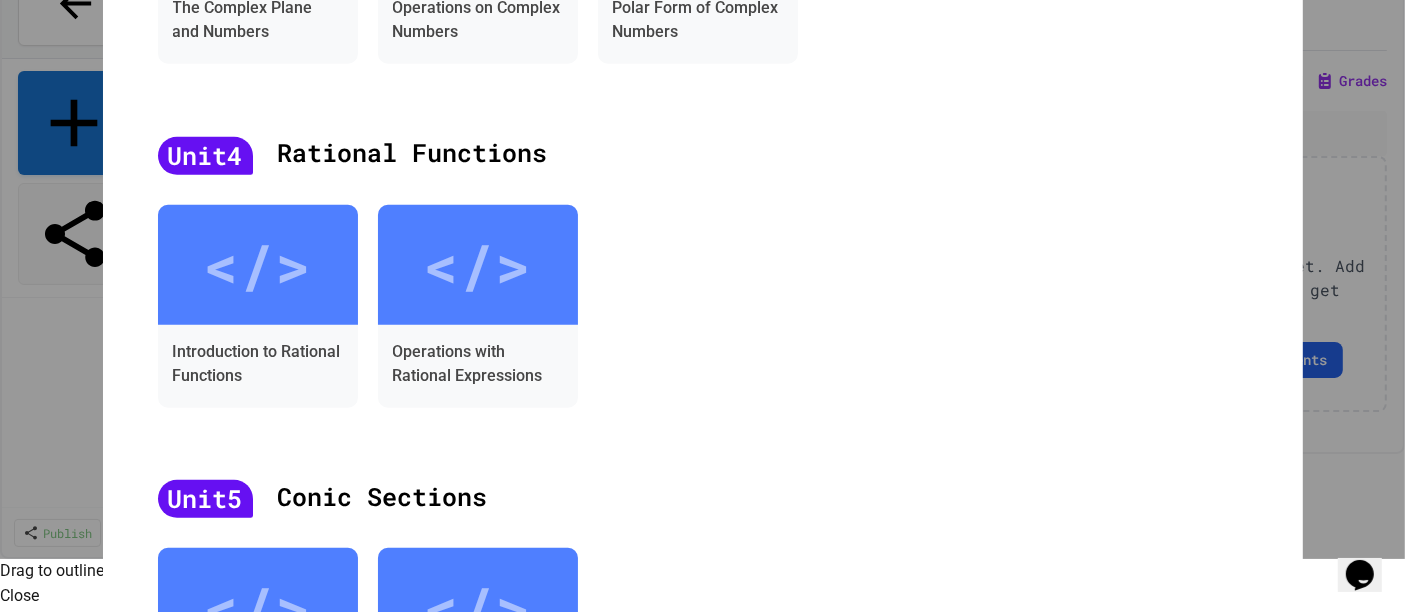 click 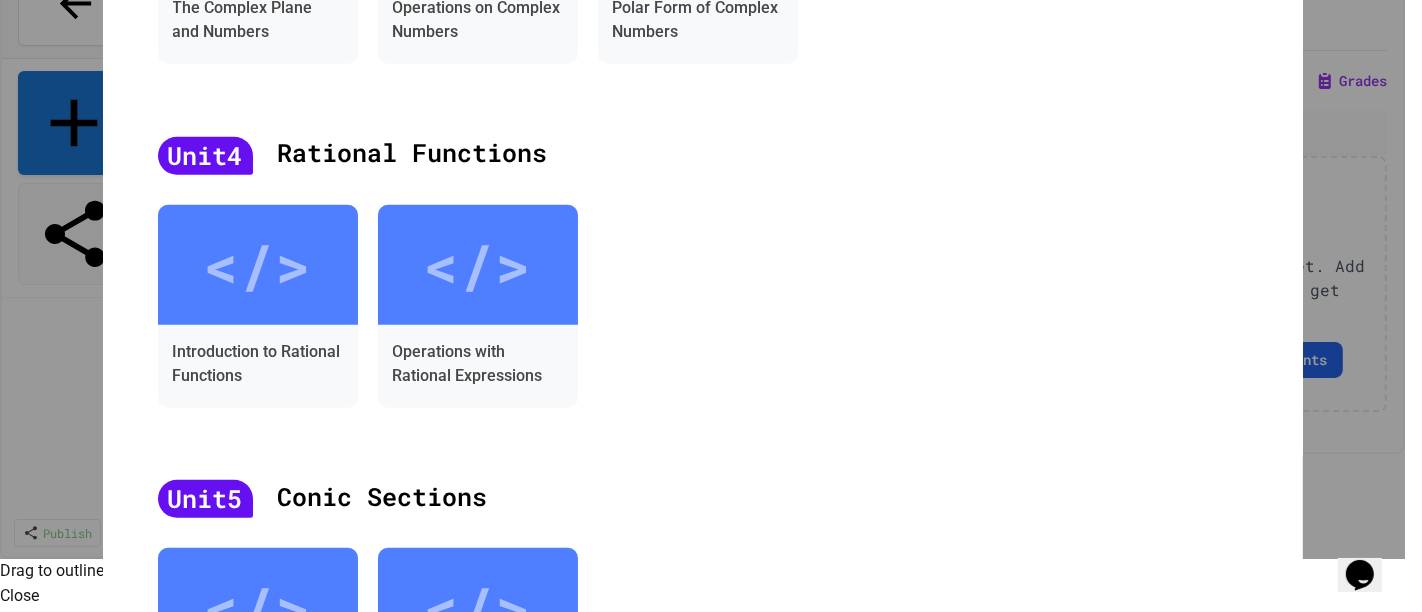 click 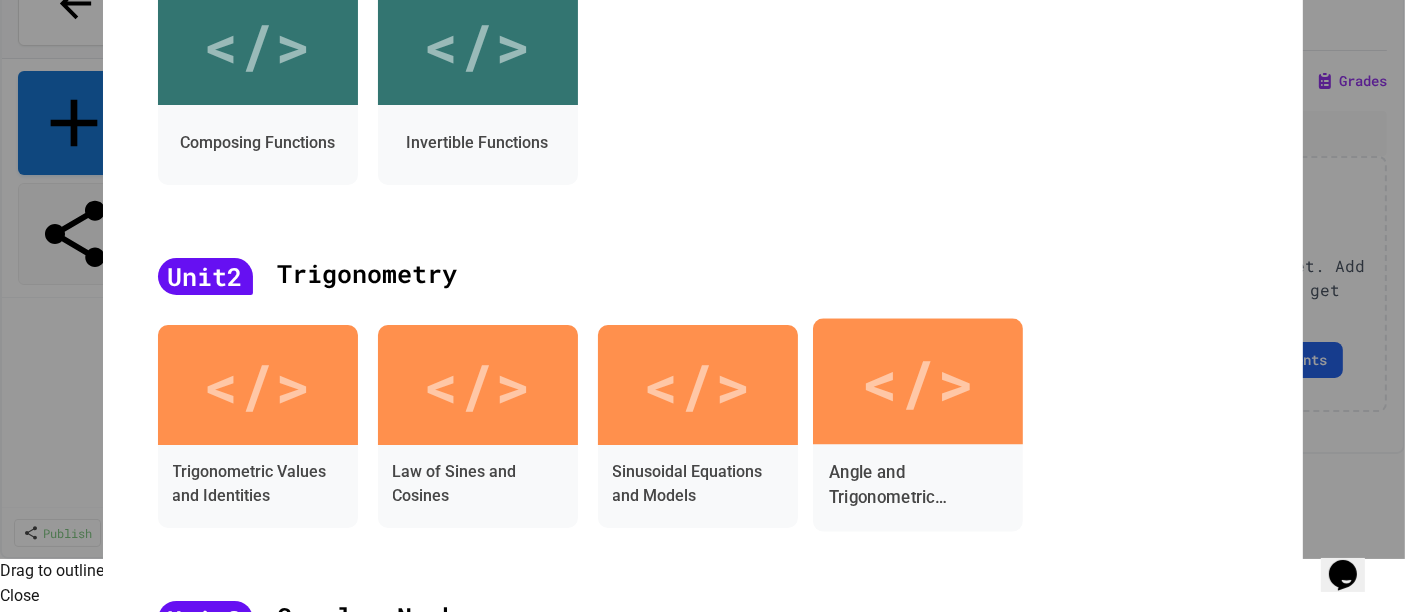 scroll, scrollTop: 0, scrollLeft: 0, axis: both 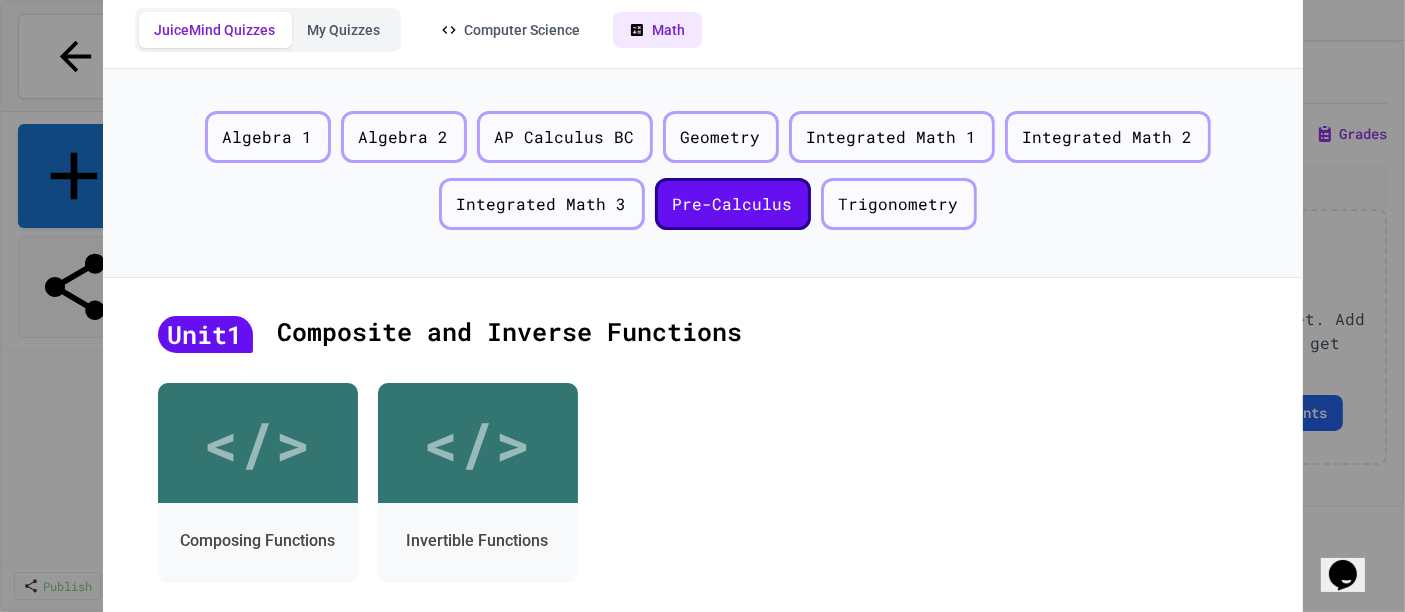 click on "Back ? Add a  quiz JuiceMind Quizzes My Quizzes Computer Science Math Algebra 1 Algebra 2 AP Calculus BC Geometry Integrated Math 1 Integrated Math 2 Integrated Math 3 Pre-Calculus Trigonometry Unit  1 Composite and Inverse Functions </> Composing Functions </> Invertible Functions Unit  2 Trigonometry </> Trigonometric Values and Identities </> Law of Sines and Cosines </> Sinusoidal Equations and Models </> Angle and Trigonometric Identities Unit  3 Complex Numbers </> The Complex Plane and Numbers </> Operations on Complex Numbers </> Polar Form of Complex Numbers Unit  4 Rational Functions </> Introduction to Rational Functions </> Operations with Rational Expressions Unit  5 Conic Sections </> Ellipses </> Hyperbolas Unit  6 Vectors </> Vector Components and Magnitudes </> Vector Operations </> Vector Operations with Direction Unit  7 Matrices </> Operations with Matrices </> Matrix Transformations </> Multiplication of Matrices </> Inverse of Matrices Unit  8 Probability and Combinatorics </> </> </> 9" at bounding box center [702, 306] 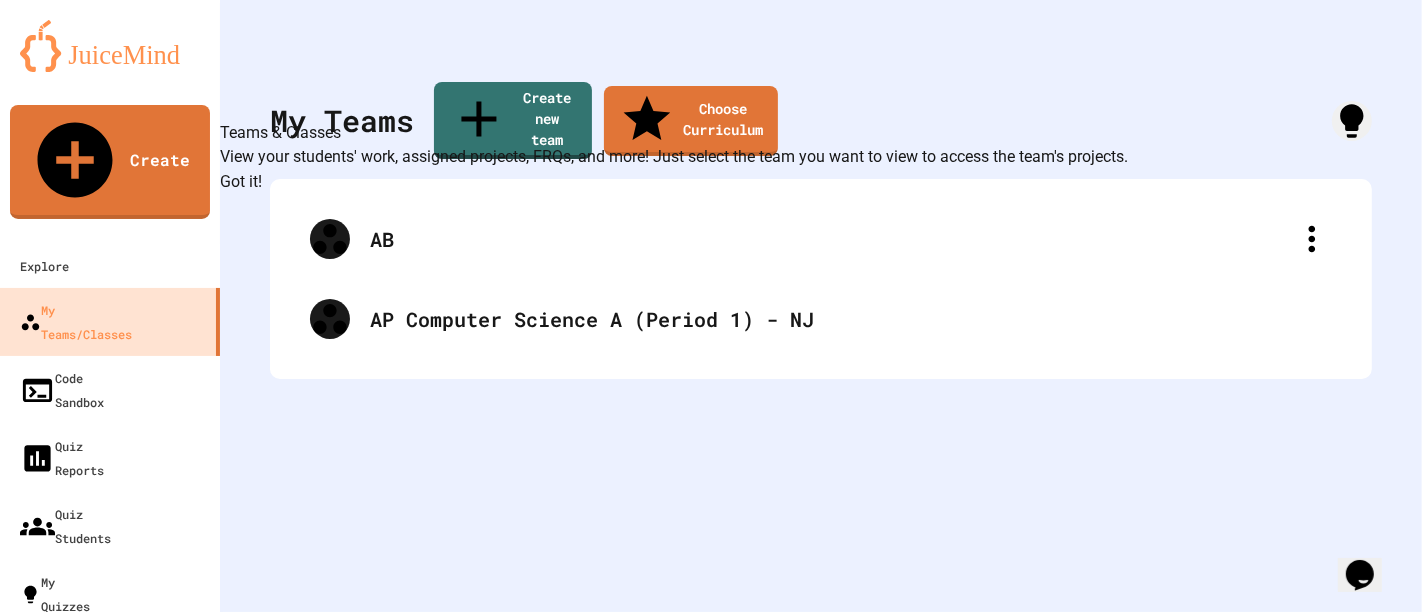 click 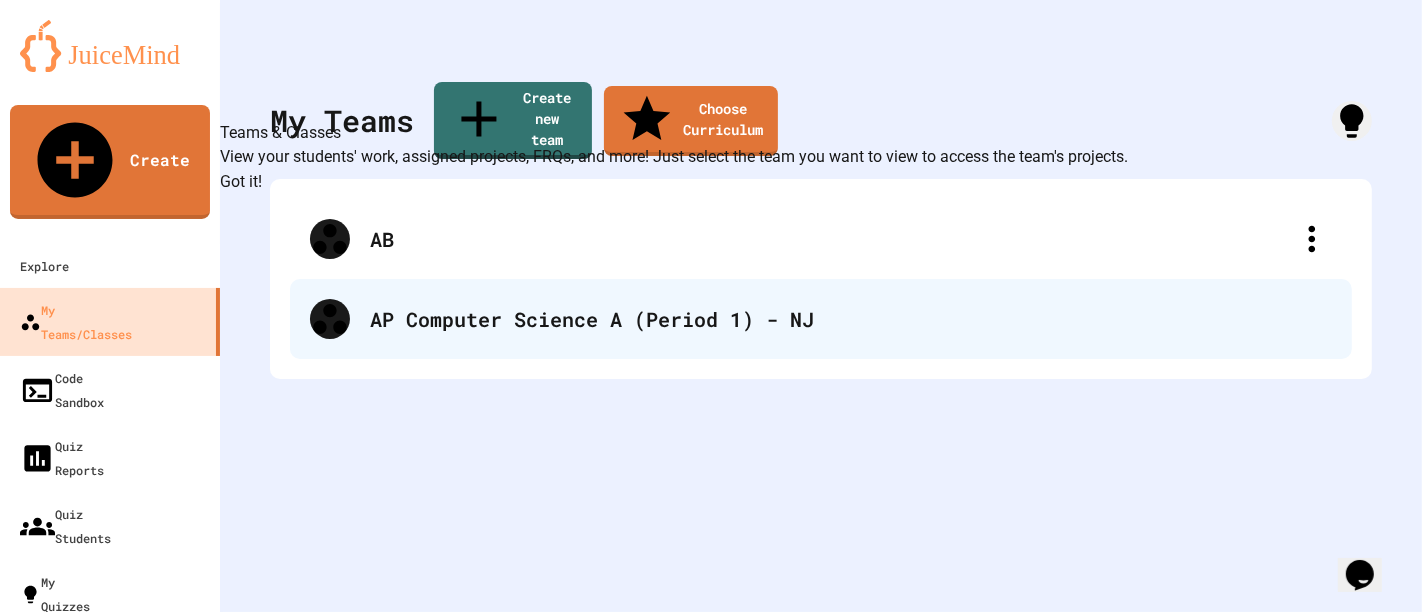 click on "AP Computer Science A (Period 1) - NJ" at bounding box center (851, 319) 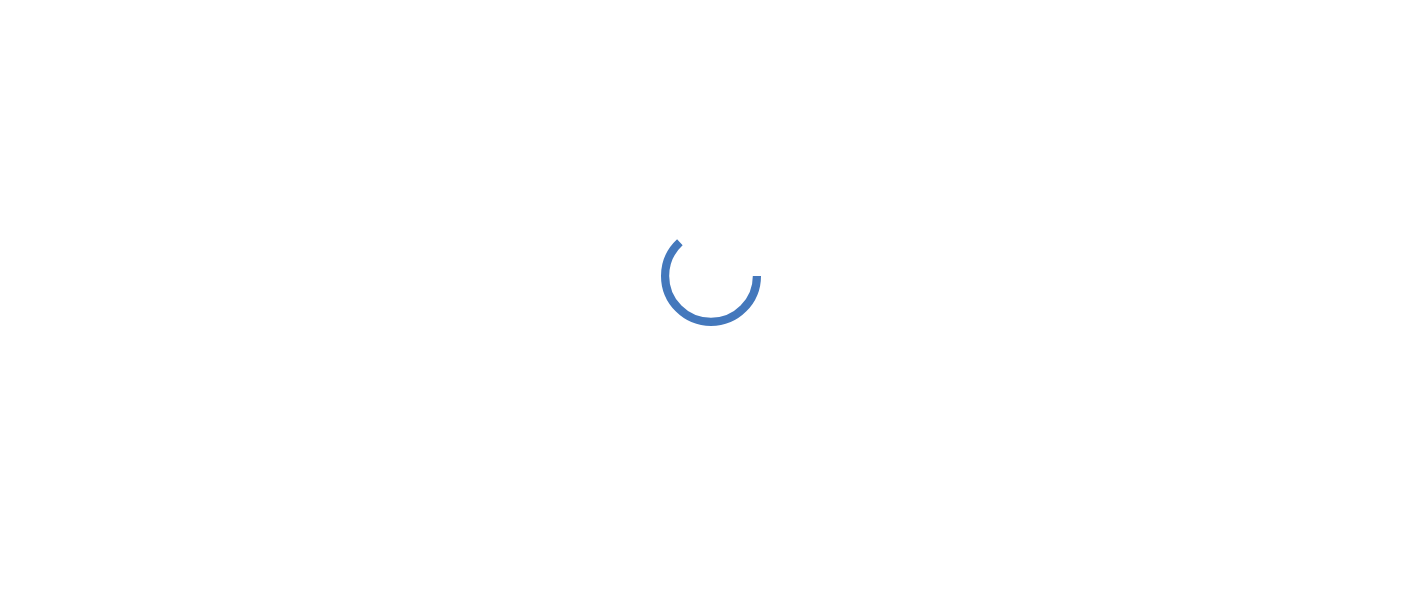 scroll, scrollTop: 0, scrollLeft: 0, axis: both 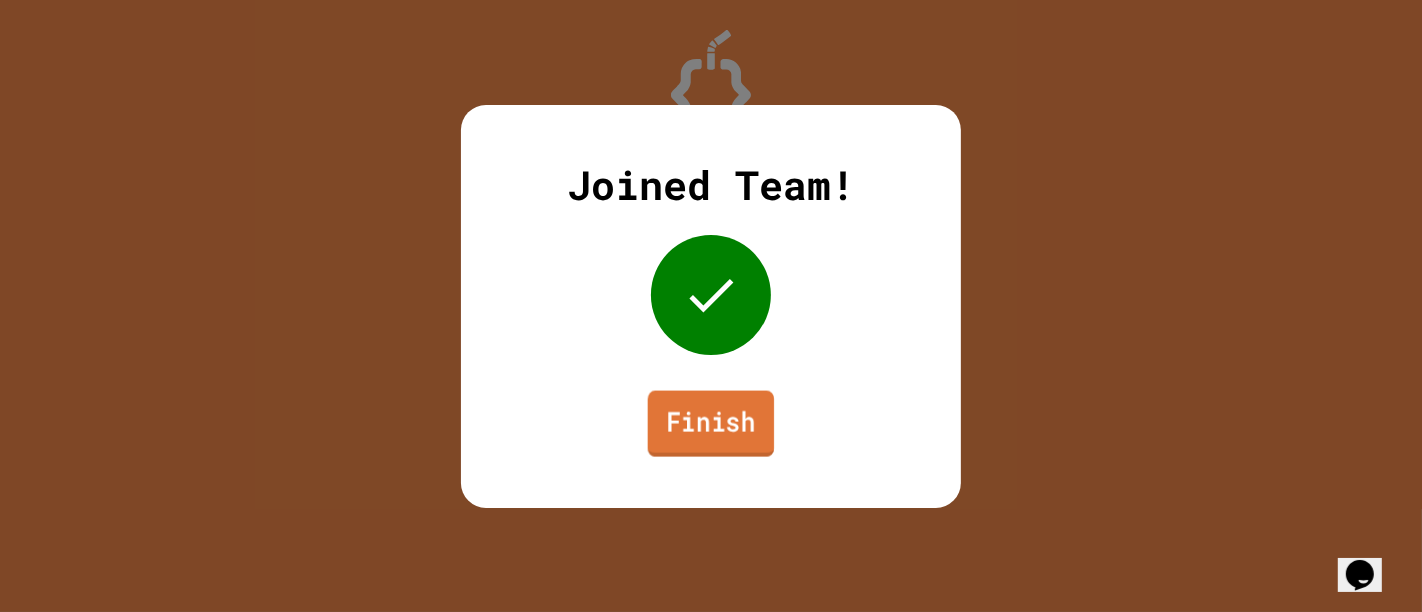 click on "Finish" at bounding box center (711, 423) 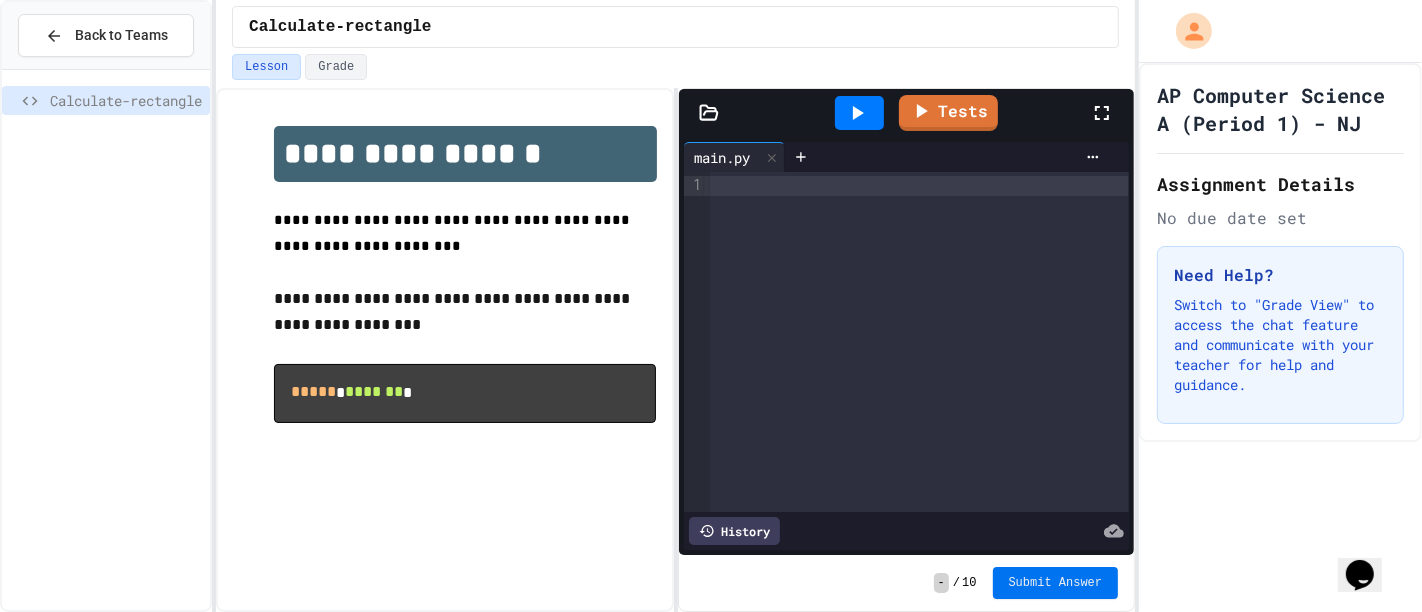 click on "Submit Answer" at bounding box center (1056, 583) 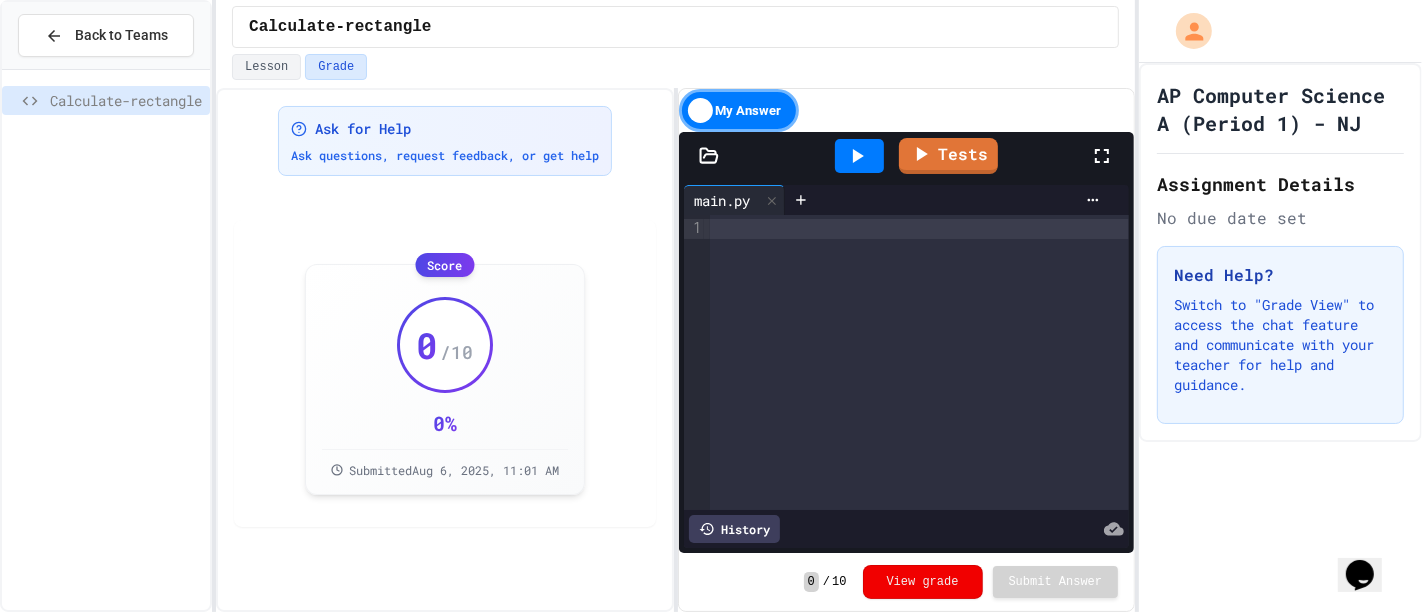 click on "View grade" at bounding box center [923, 582] 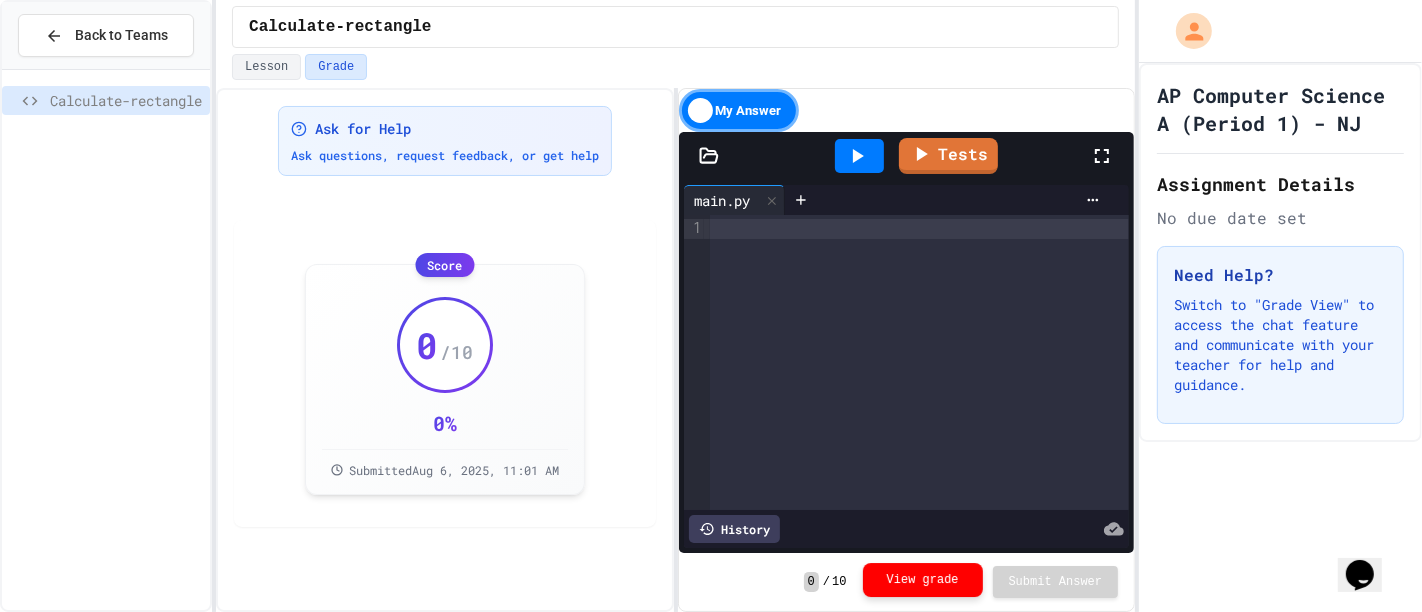 click on "View grade" at bounding box center (923, 580) 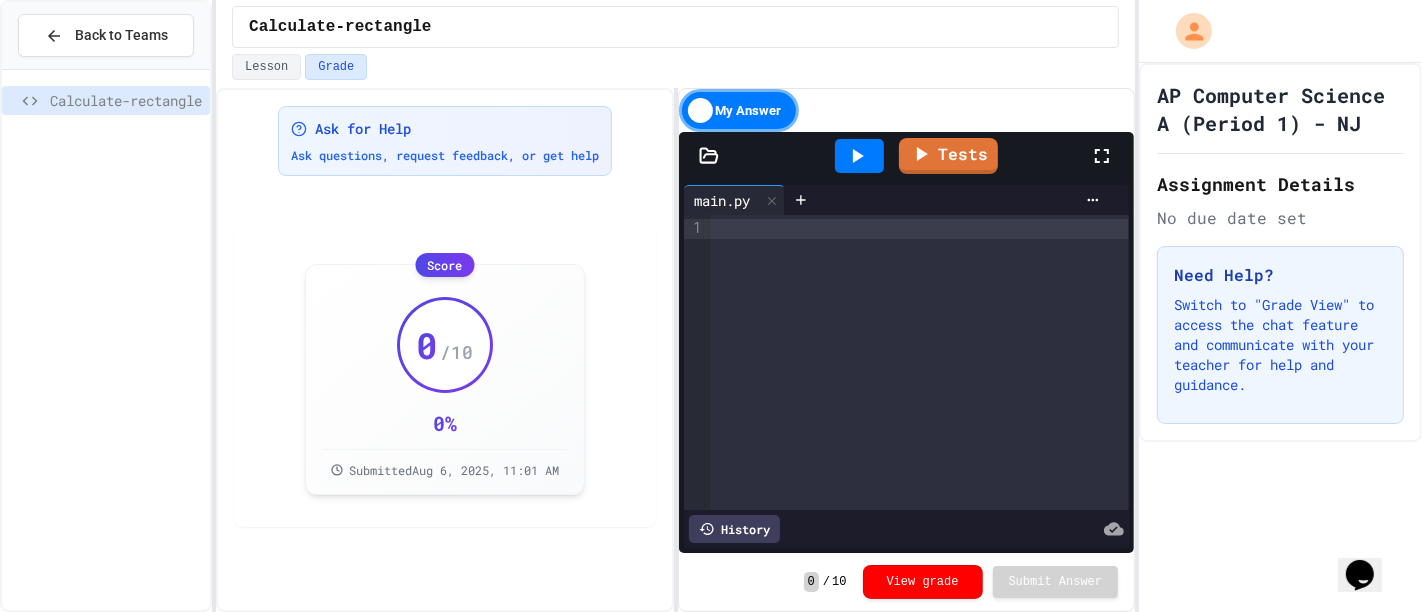drag, startPoint x: 764, startPoint y: 108, endPoint x: 817, endPoint y: 101, distance: 53.460266 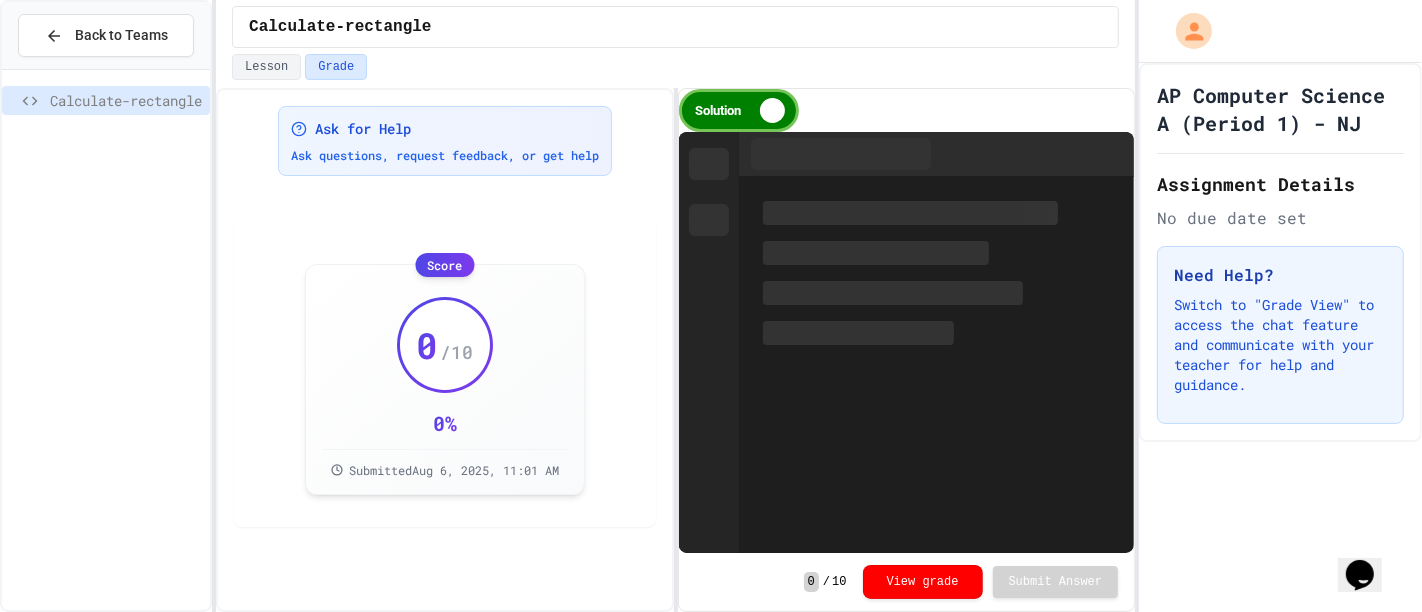 click on "Solution" at bounding box center [739, 110] 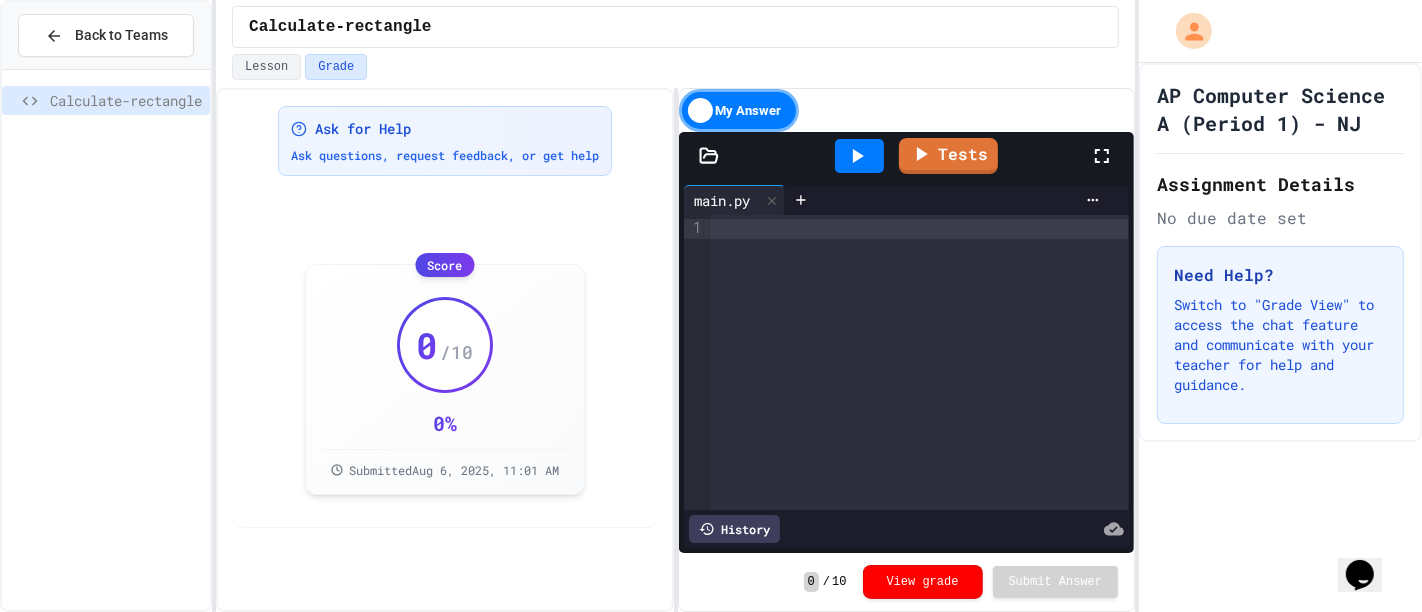 click on "My Answer" at bounding box center (739, 110) 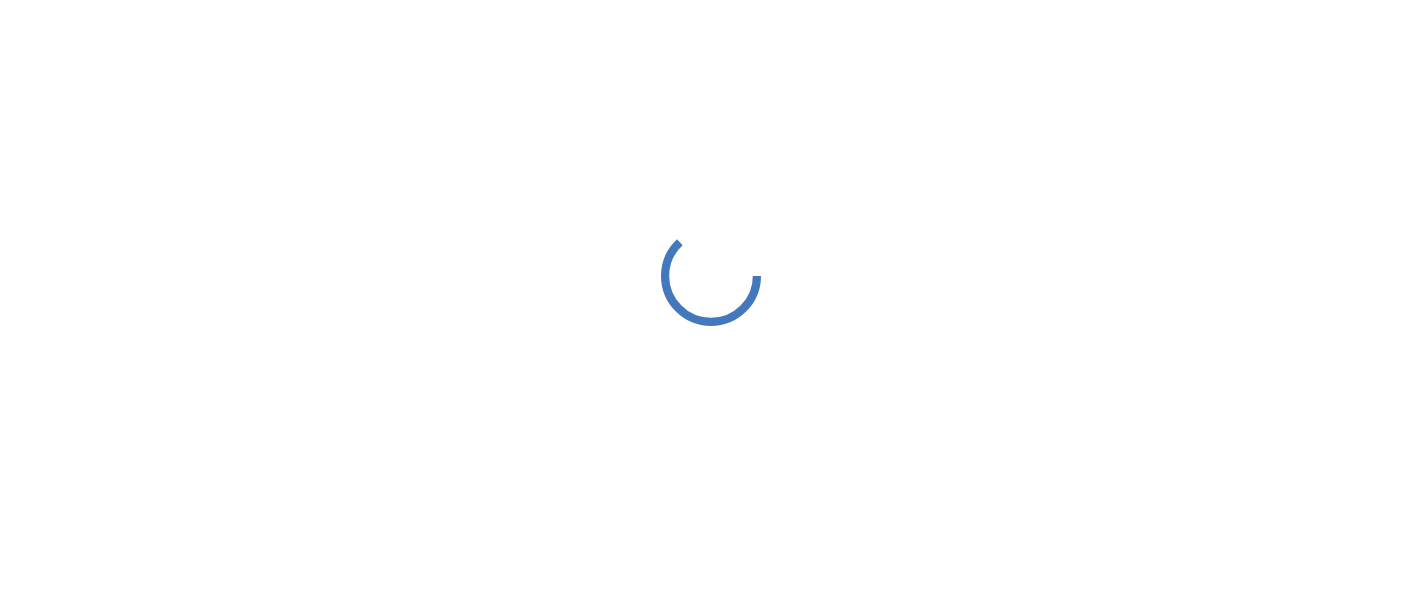 scroll, scrollTop: 0, scrollLeft: 0, axis: both 